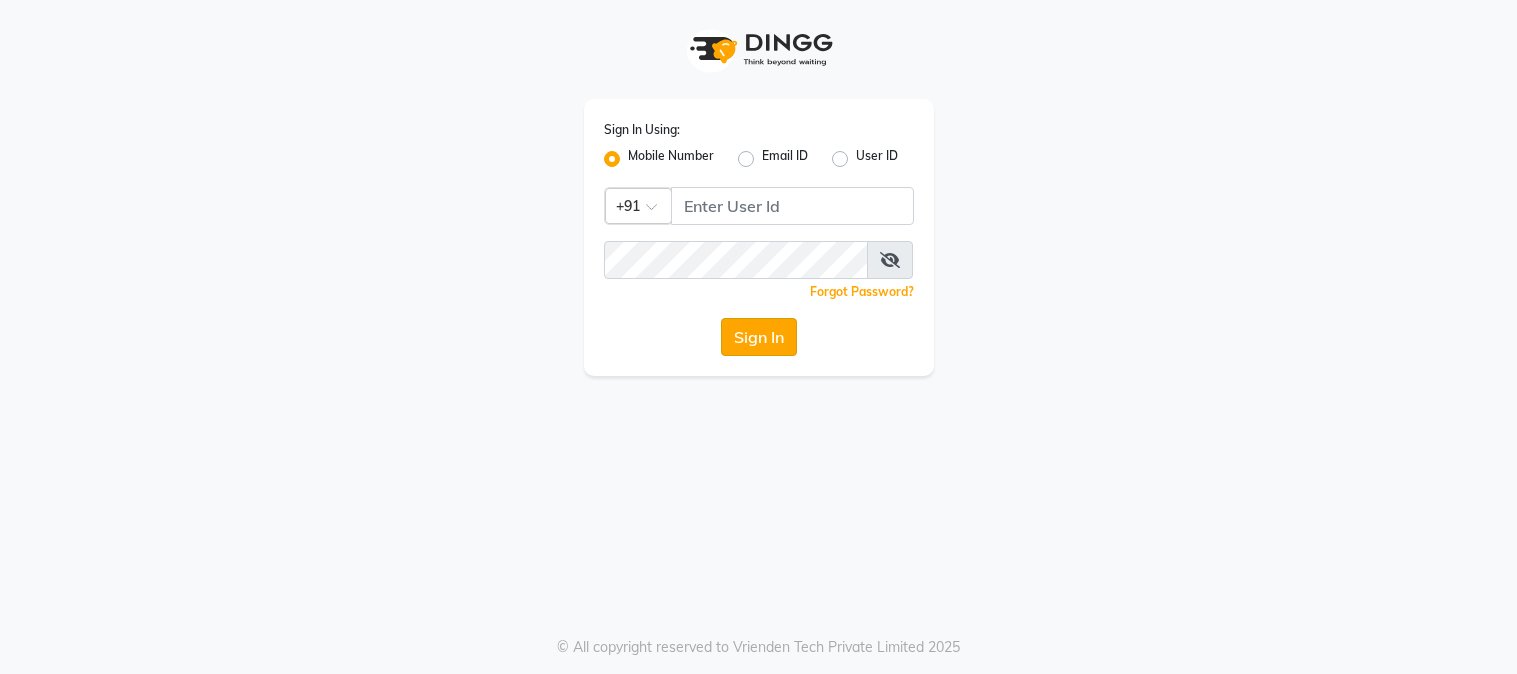 scroll, scrollTop: 0, scrollLeft: 0, axis: both 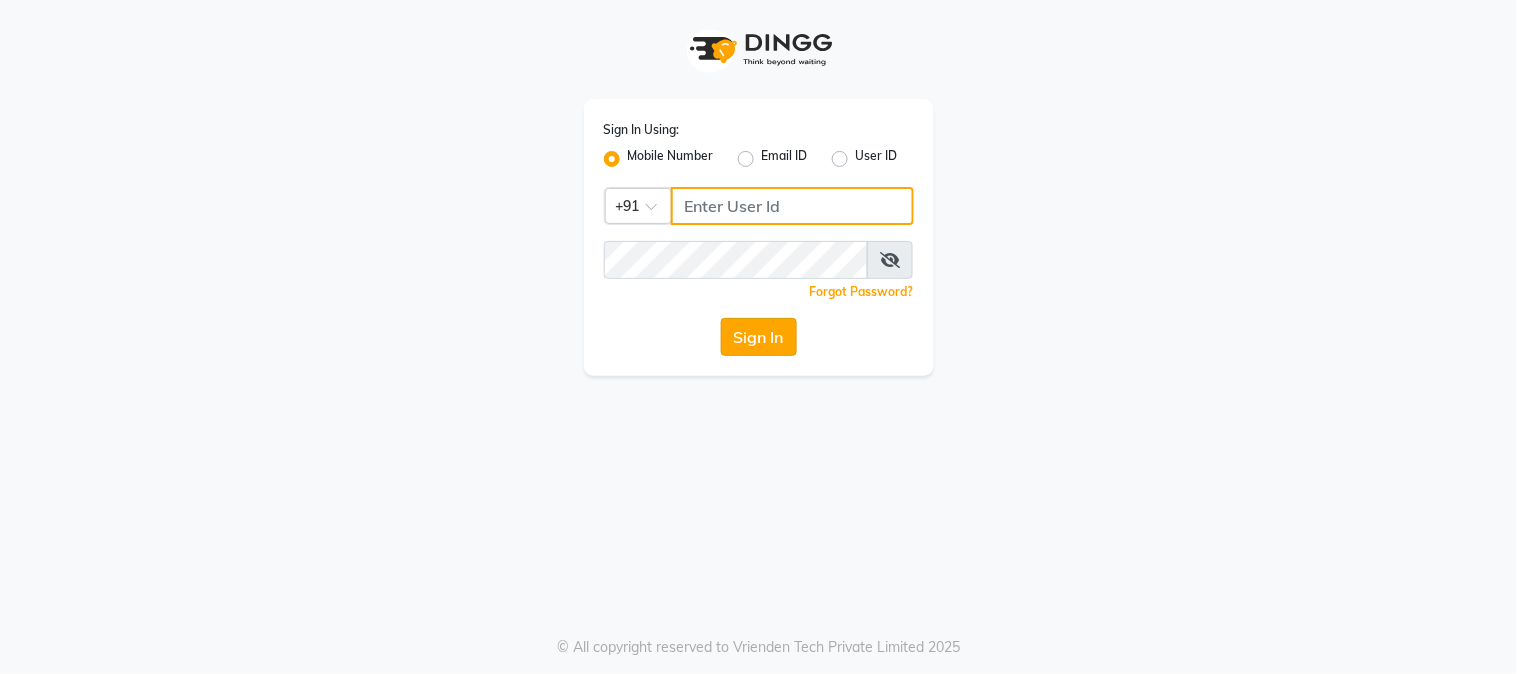 type on "[PHONE]" 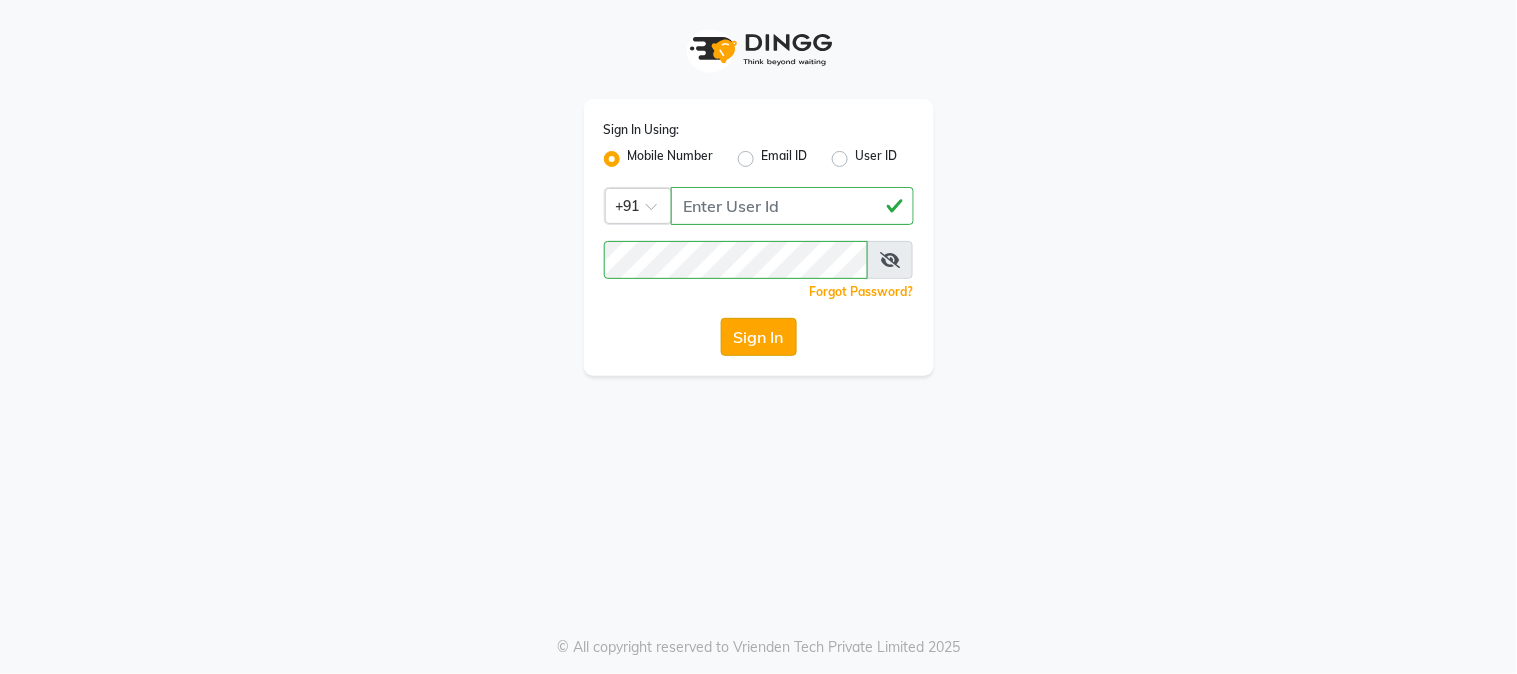 click on "Sign In" 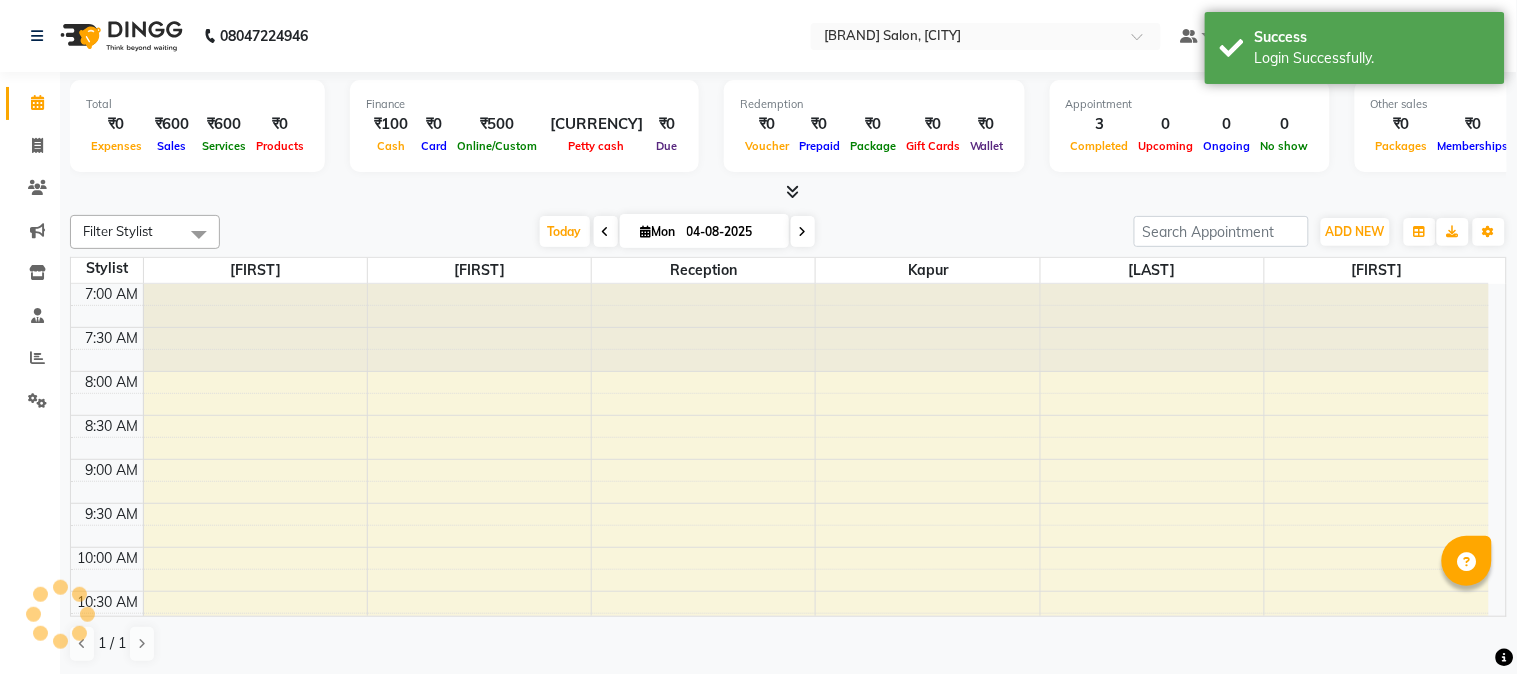 scroll, scrollTop: 0, scrollLeft: 0, axis: both 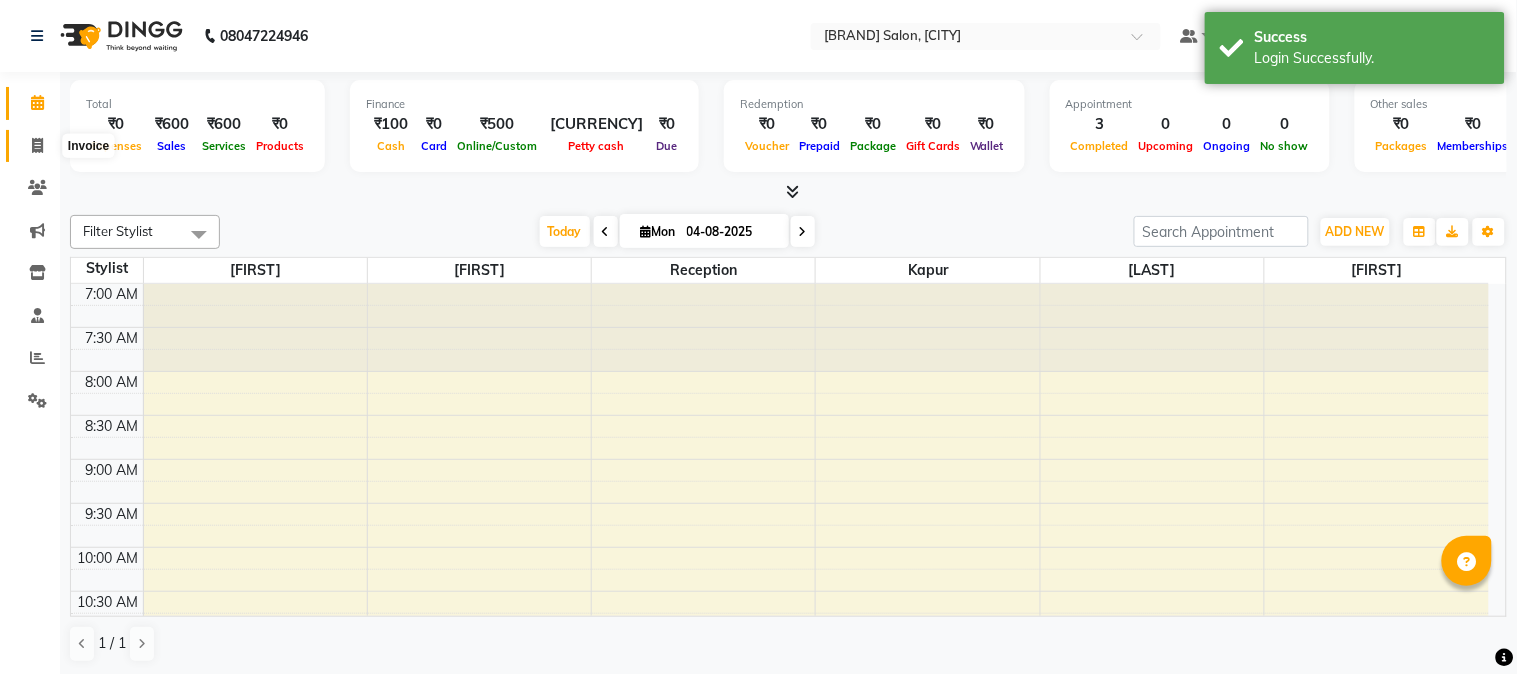 click 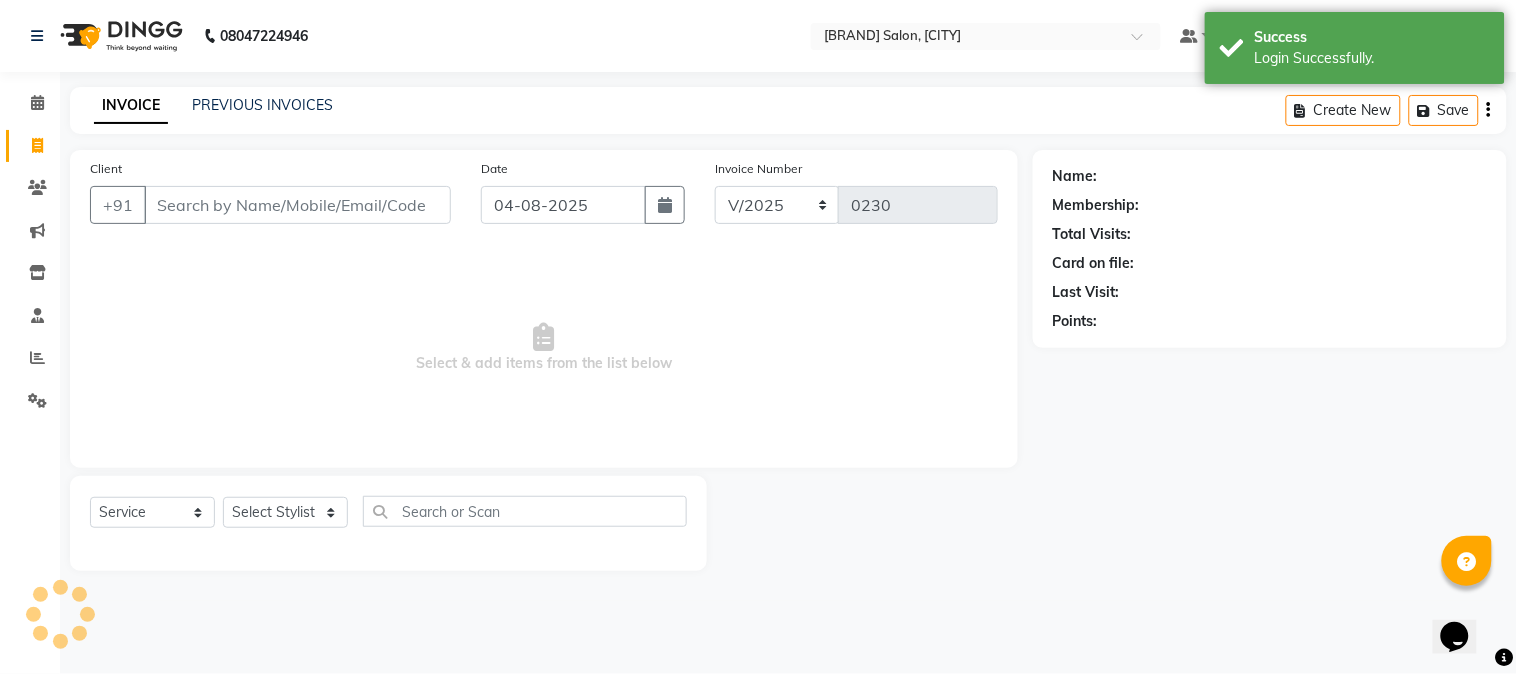 scroll, scrollTop: 0, scrollLeft: 0, axis: both 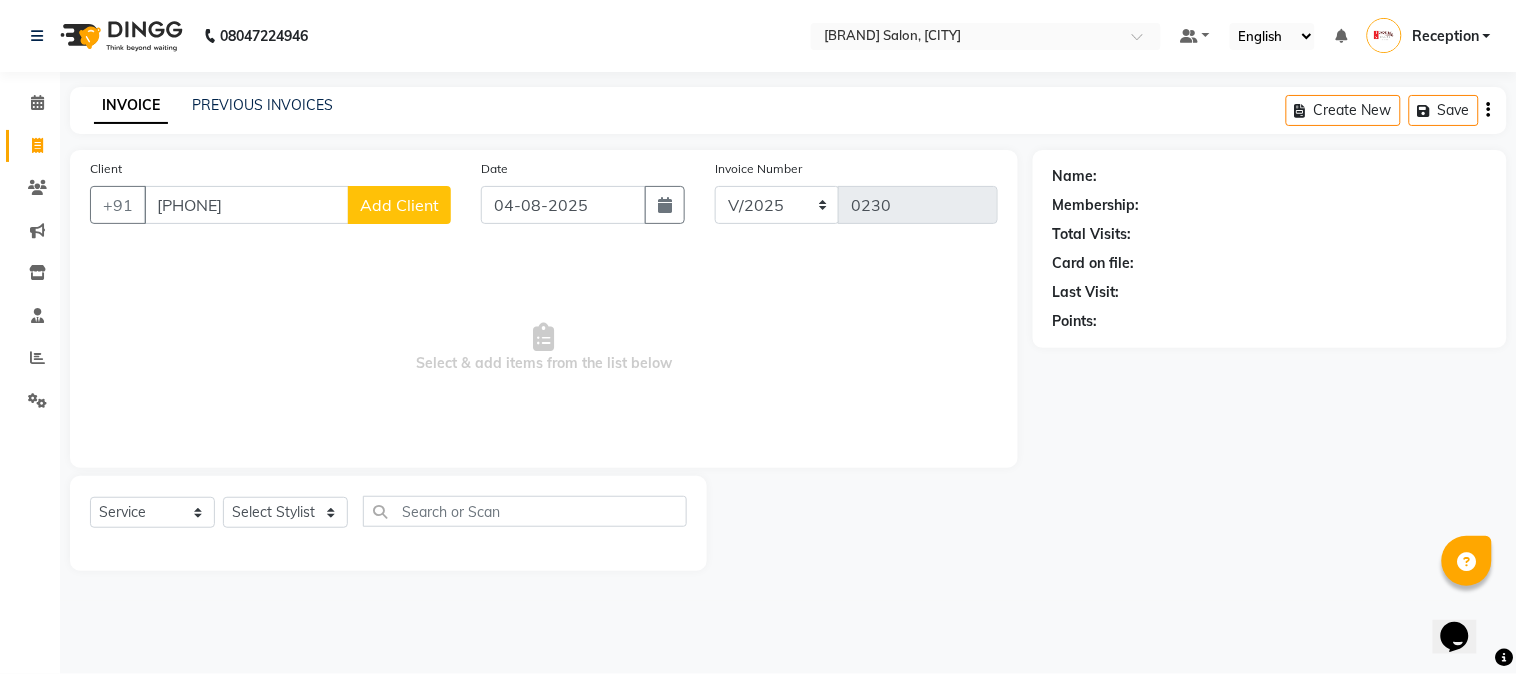 type on "[PHONE]" 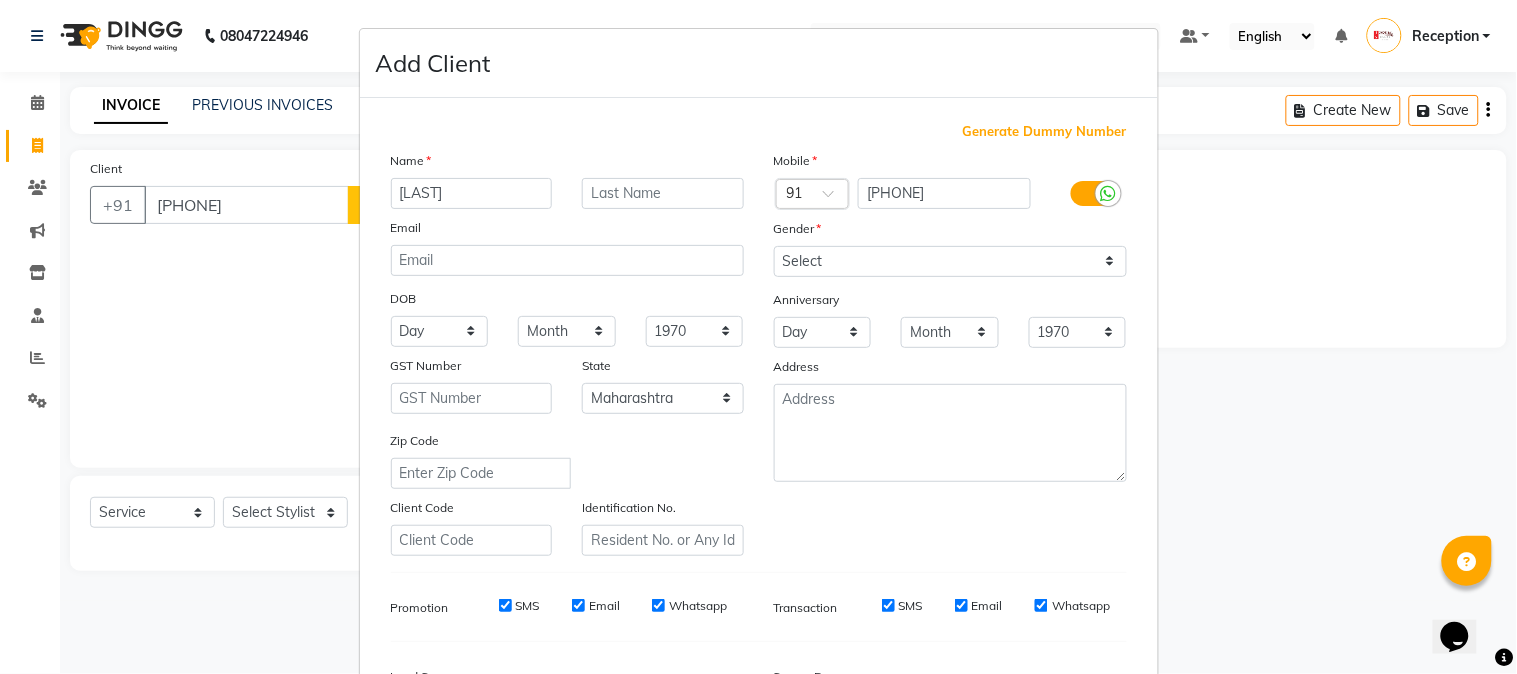 type on "[LAST]" 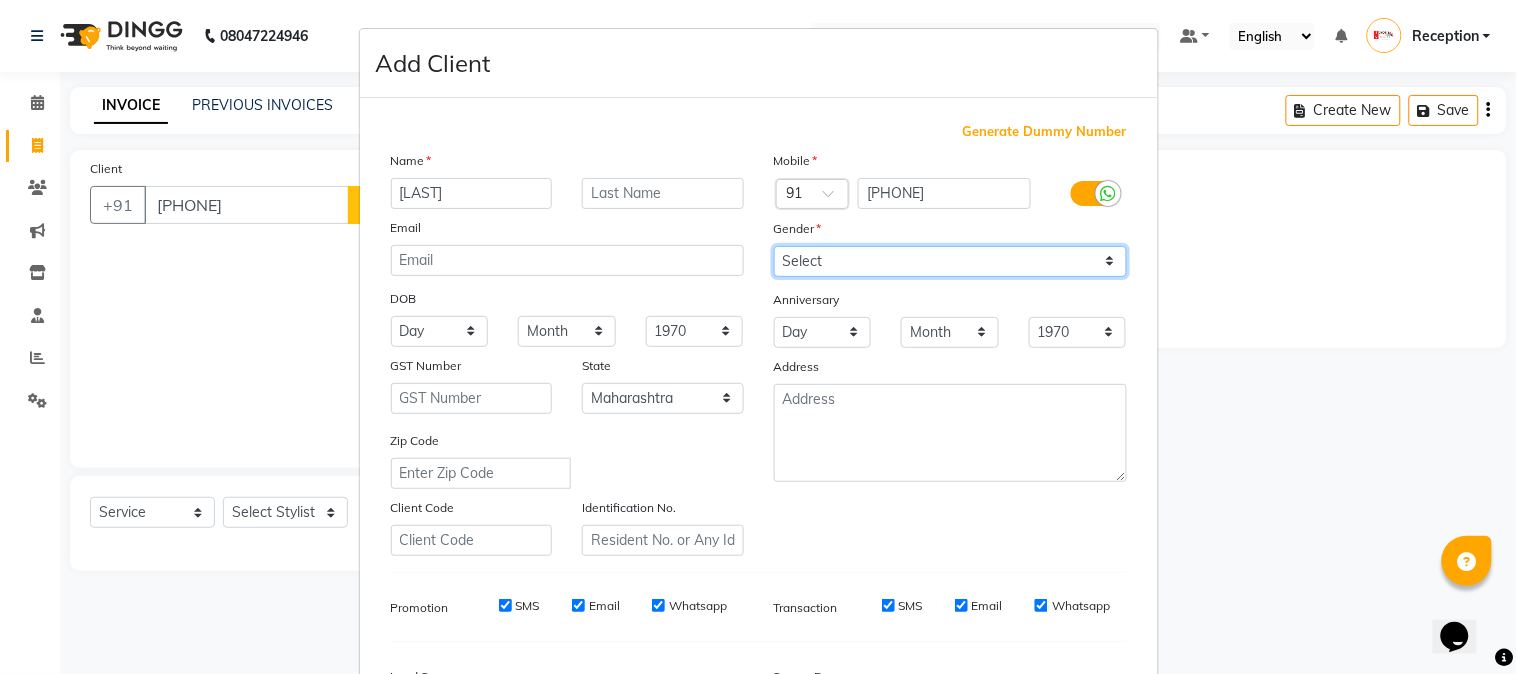 click on "Select Male Female Other Prefer Not To Say" at bounding box center [950, 261] 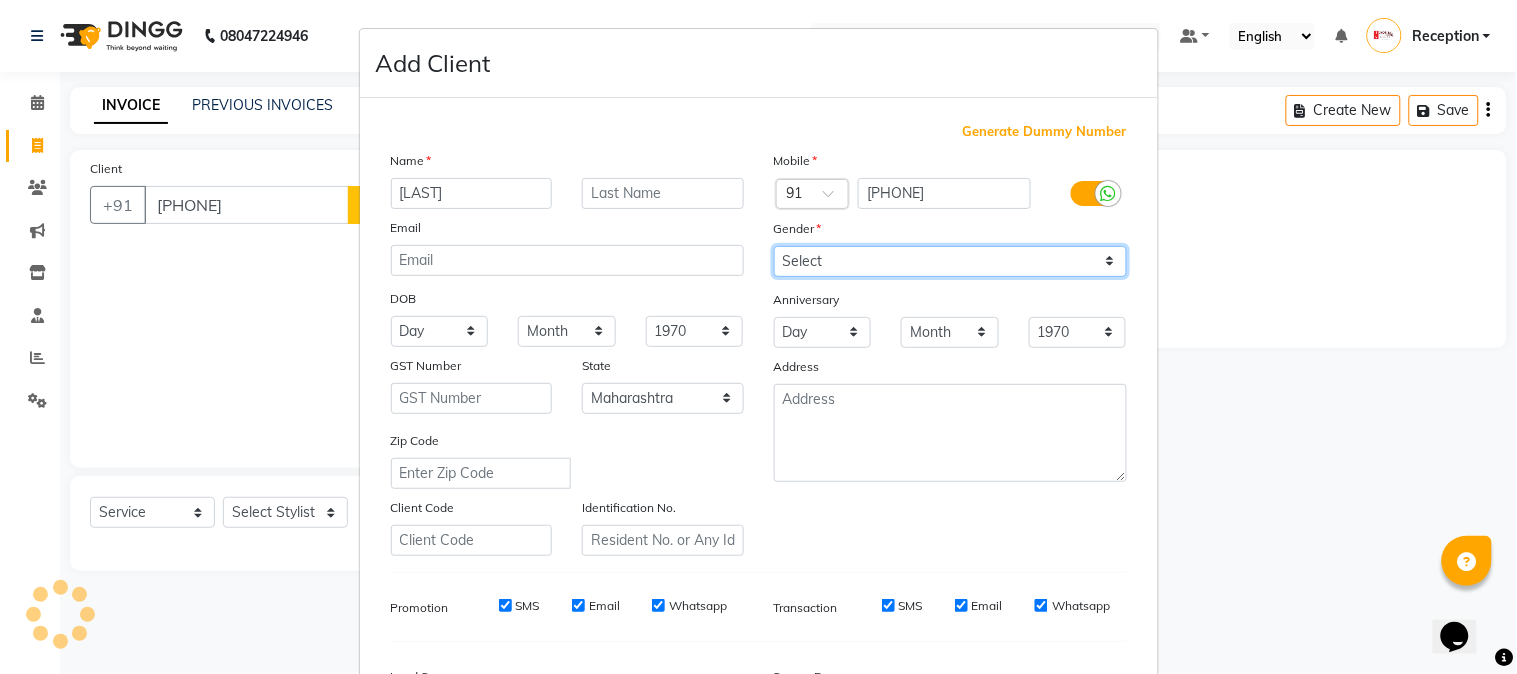 select on "male" 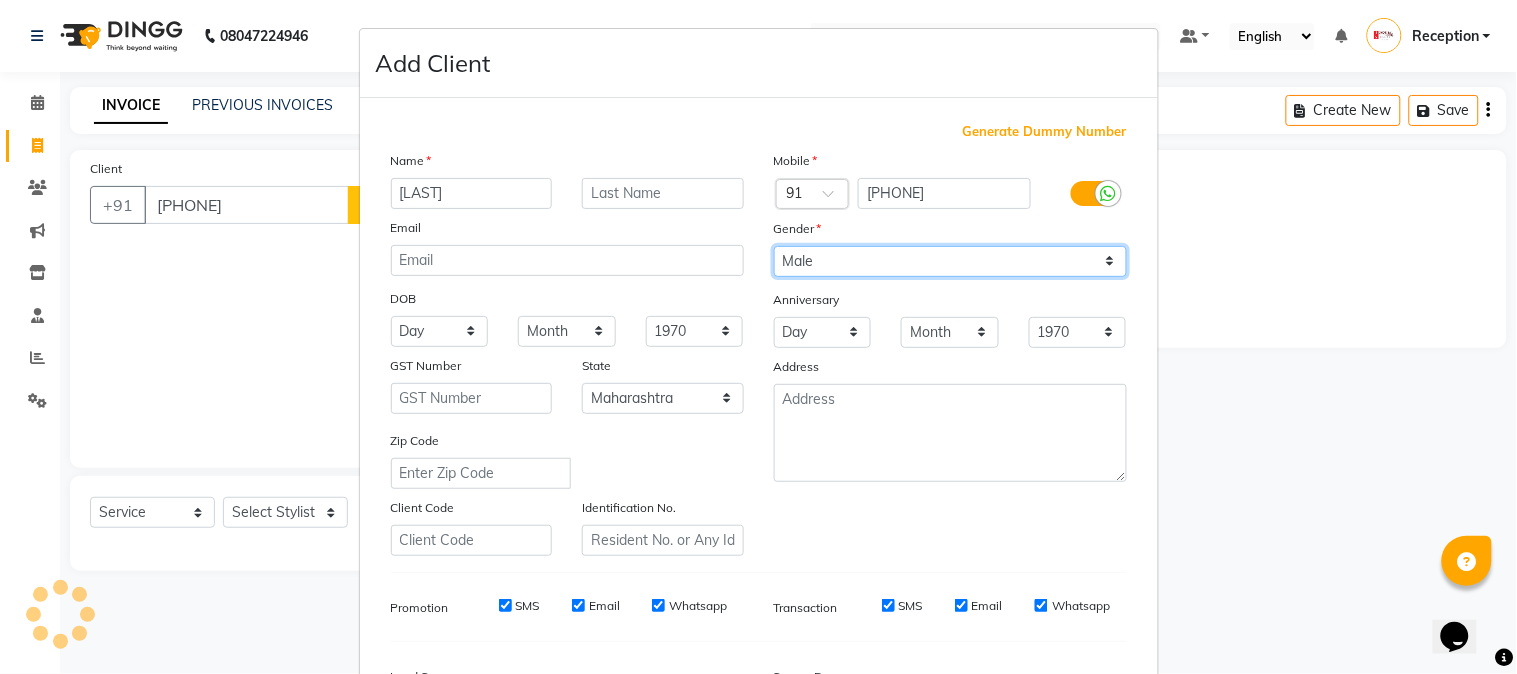 click on "Select Male Female Other Prefer Not To Say" at bounding box center [950, 261] 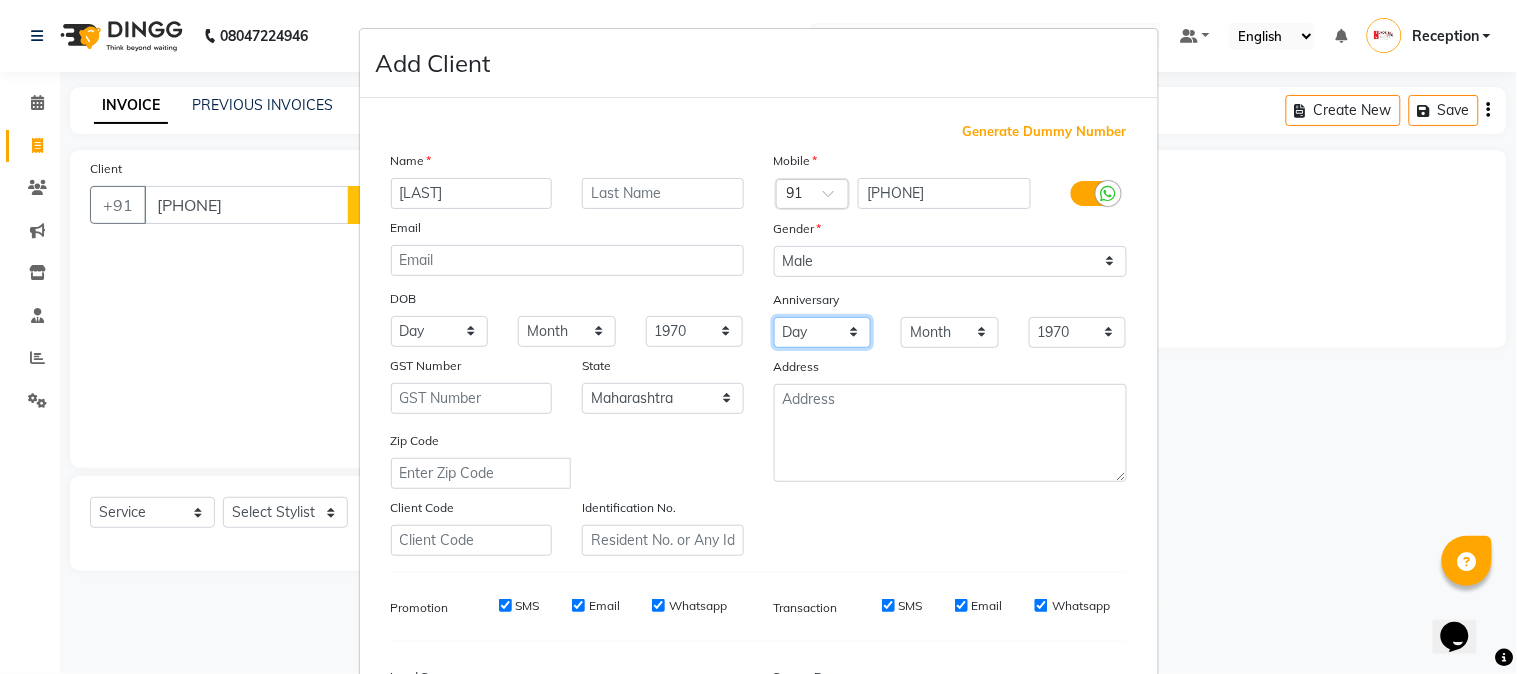 click on "Day 01 02 03 04 05 06 07 08 09 10 11 12 13 14 15 16 17 18 19 20 21 22 23 24 25 26 27 28 29 30 31" at bounding box center (823, 332) 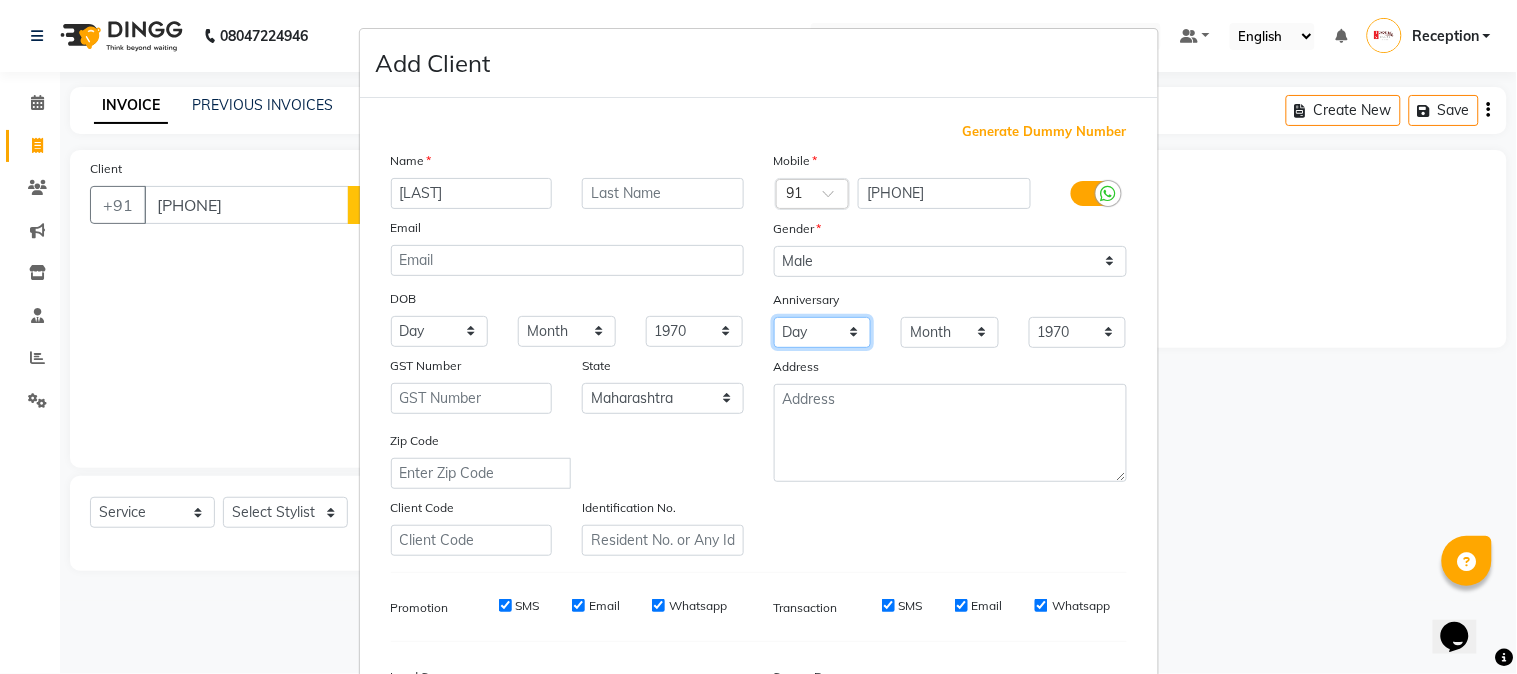 select on "04" 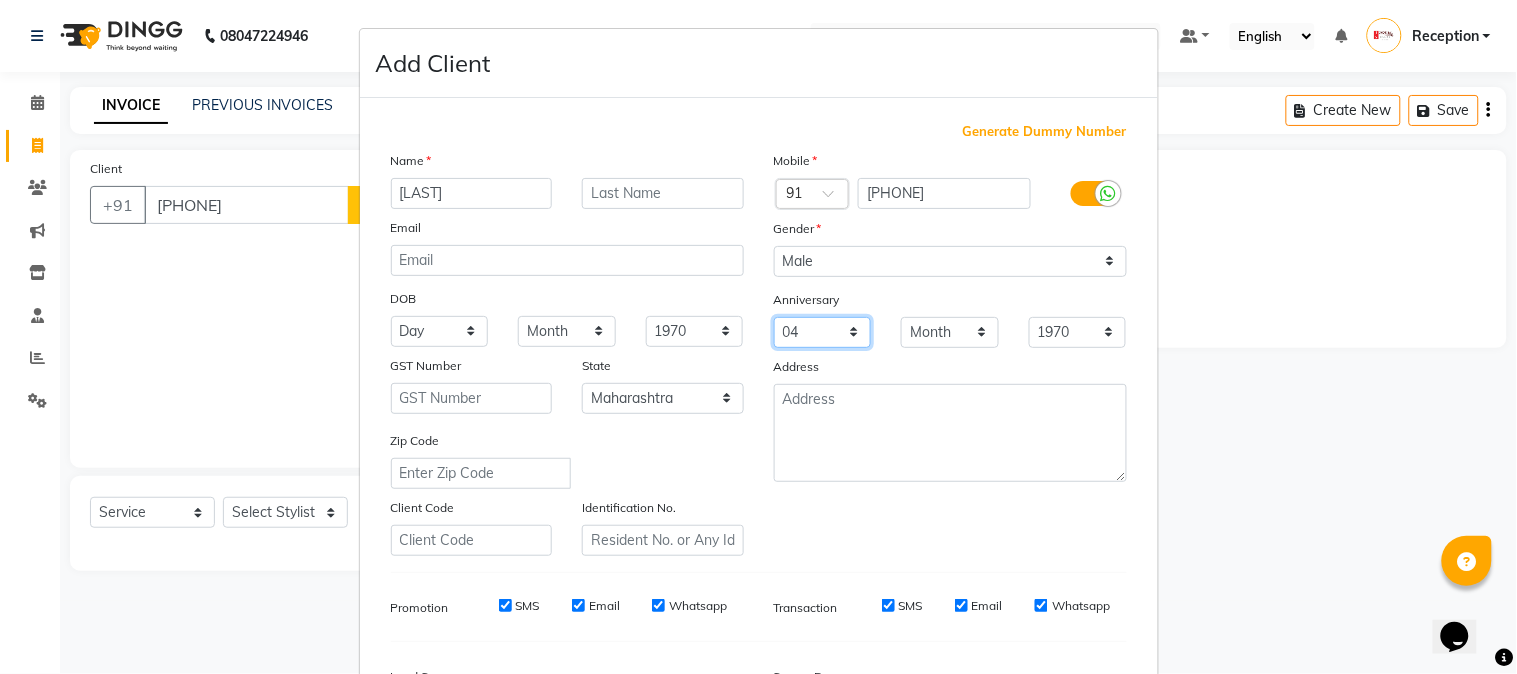 click on "Day 01 02 03 04 05 06 07 08 09 10 11 12 13 14 15 16 17 18 19 20 21 22 23 24 25 26 27 28 29 30 31" at bounding box center [823, 332] 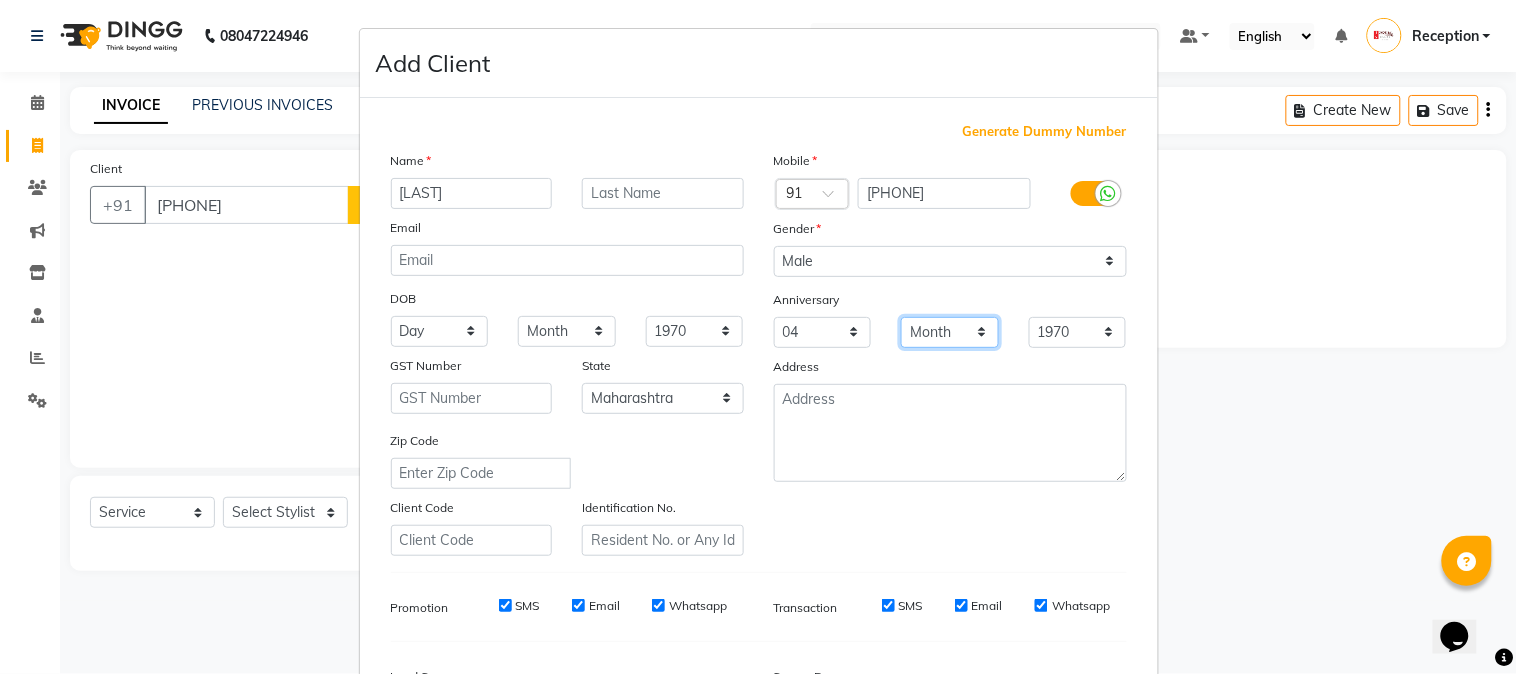 click on "Month January February March April May June July August September October November December" at bounding box center (950, 332) 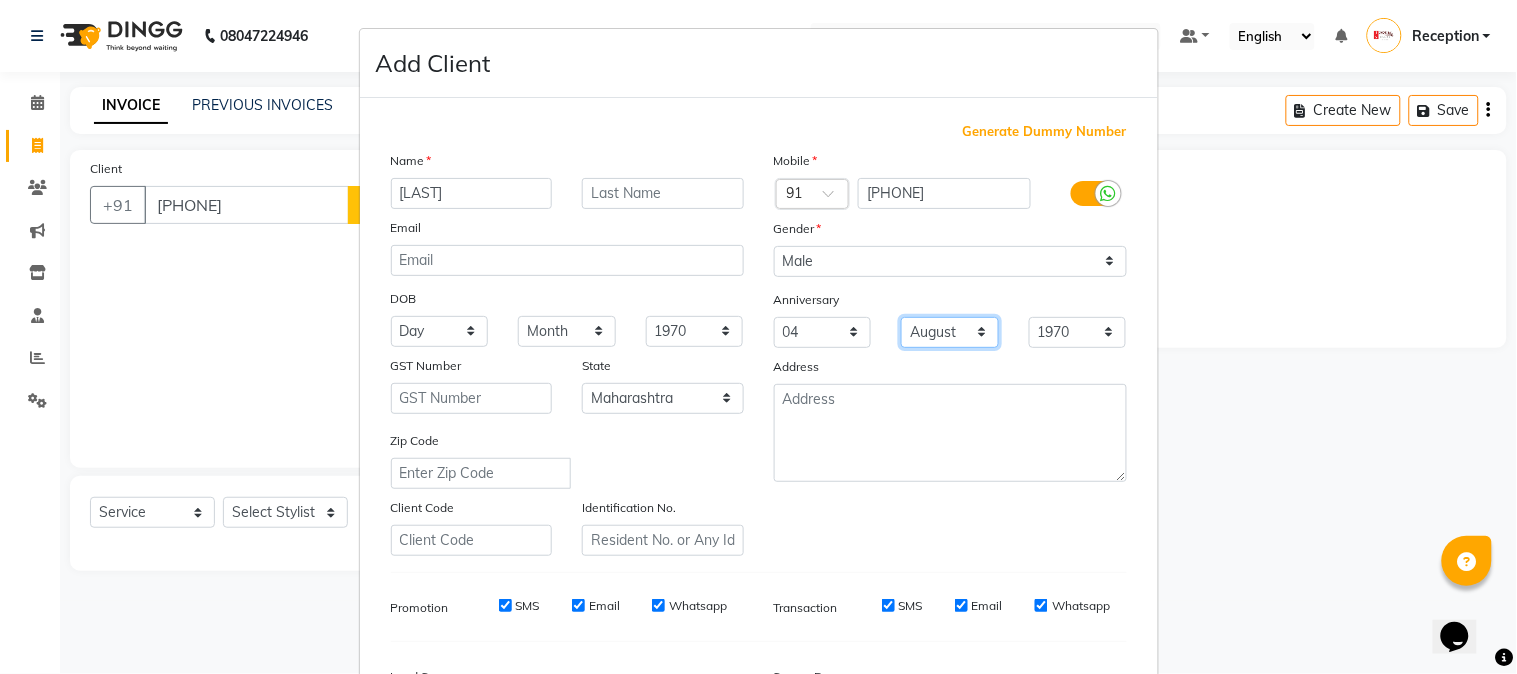click on "Month January February March April May June July August September October November December" at bounding box center [950, 332] 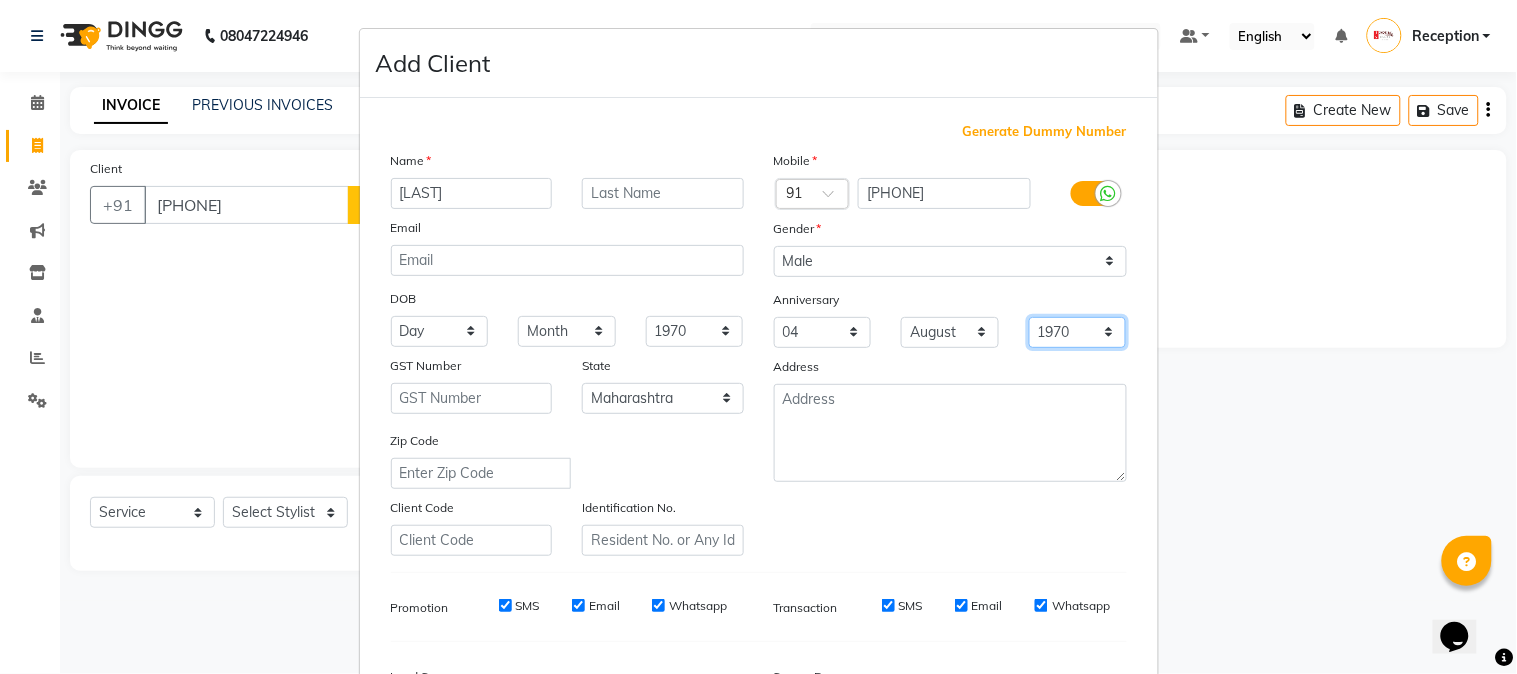 click on "[YEAR] [YEAR] [YEAR] [YEAR] [YEAR] [YEAR] [YEAR] [YEAR] [YEAR] [YEAR] [YEAR] [YEAR] [YEAR] [YEAR] [YEAR] [YEAR] [YEAR] [YEAR] [YEAR] [YEAR] [YEAR] [YEAR] [YEAR] [YEAR] [YEAR] [YEAR] [YEAR] [YEAR] [YEAR] [YEAR] [YEAR] [YEAR] [YEAR] [YEAR] [YEAR] [YEAR] [YEAR] [YEAR] [YEAR] [YEAR] [YEAR] [YEAR] [YEAR] [YEAR] [YEAR] [YEAR] [YEAR] [YEAR] [YEAR] [YEAR] [YEAR] [YEAR] [YEAR] [YEAR] [YEAR]" at bounding box center [1078, 332] 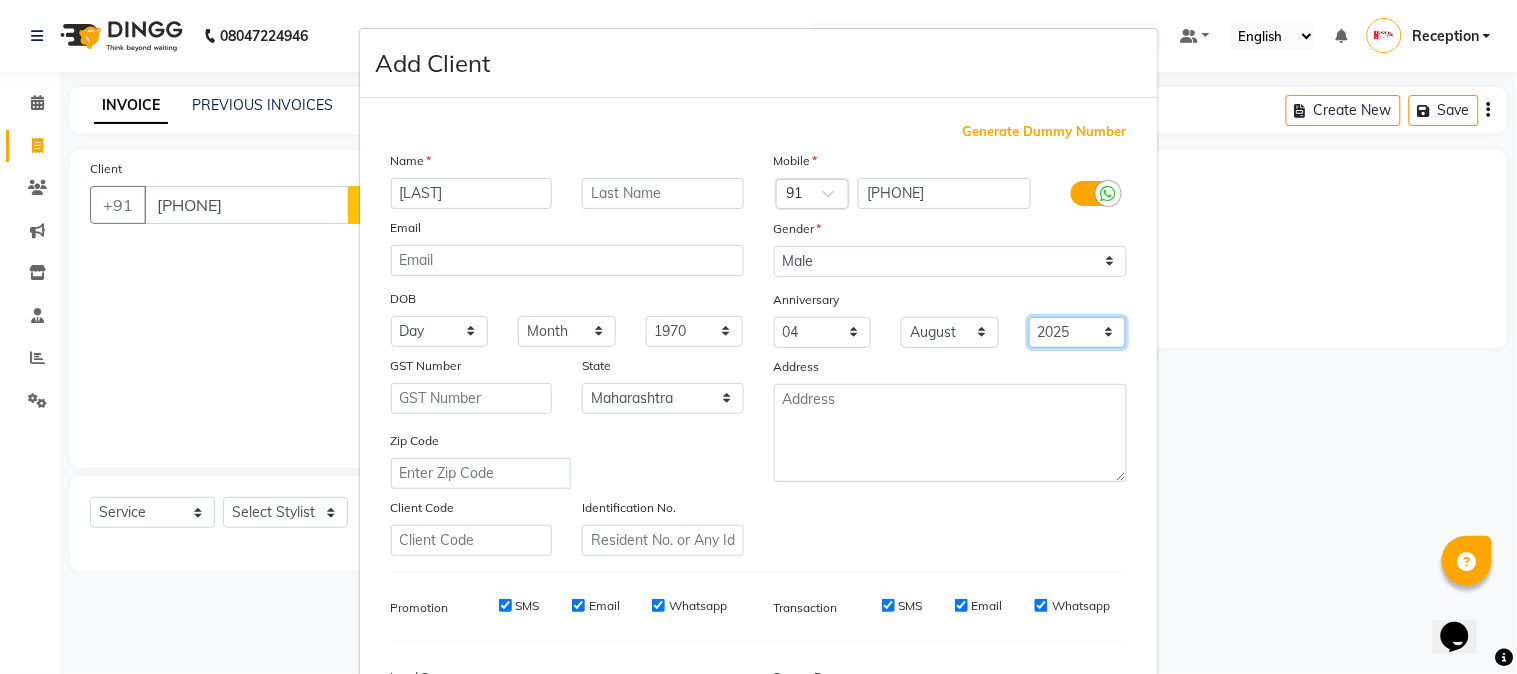 click on "[YEAR] [YEAR] [YEAR] [YEAR] [YEAR] [YEAR] [YEAR] [YEAR] [YEAR] [YEAR] [YEAR] [YEAR] [YEAR] [YEAR] [YEAR] [YEAR] [YEAR] [YEAR] [YEAR] [YEAR] [YEAR] [YEAR] [YEAR] [YEAR] [YEAR] [YEAR] [YEAR] [YEAR] [YEAR] [YEAR] [YEAR] [YEAR] [YEAR] [YEAR] [YEAR] [YEAR] [YEAR] [YEAR] [YEAR] [YEAR] [YEAR] [YEAR] [YEAR] [YEAR] [YEAR] [YEAR] [YEAR] [YEAR] [YEAR] [YEAR] [YEAR] [YEAR] [YEAR] [YEAR] [YEAR]" at bounding box center (1078, 332) 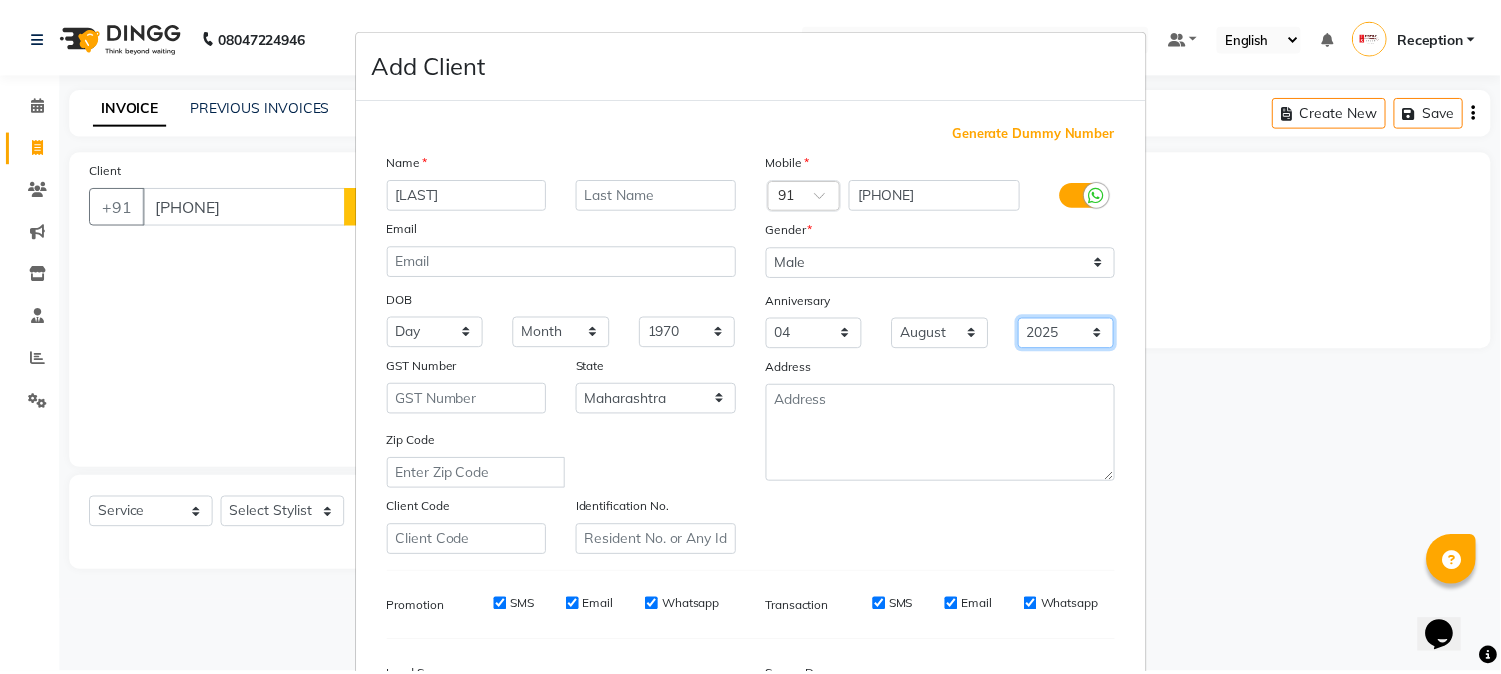scroll, scrollTop: 250, scrollLeft: 0, axis: vertical 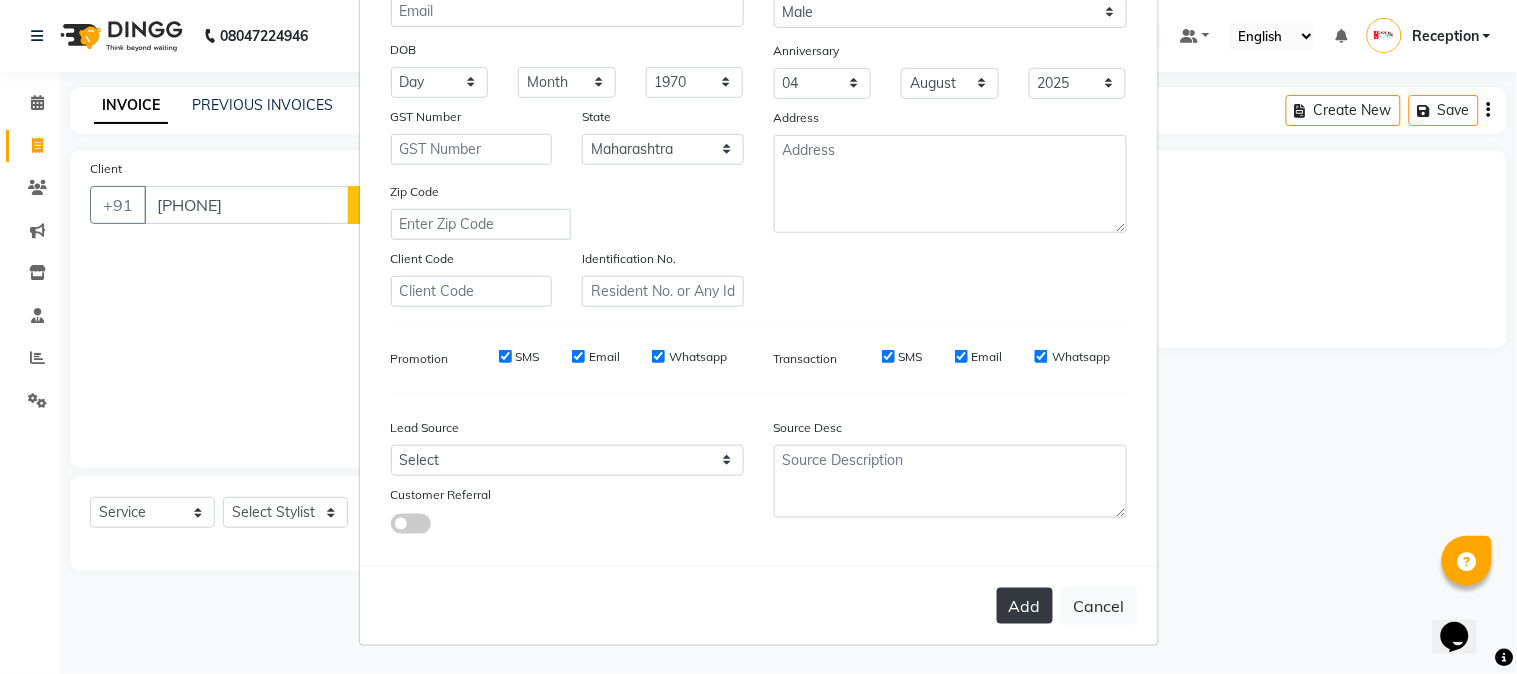 click on "Add" at bounding box center (1025, 606) 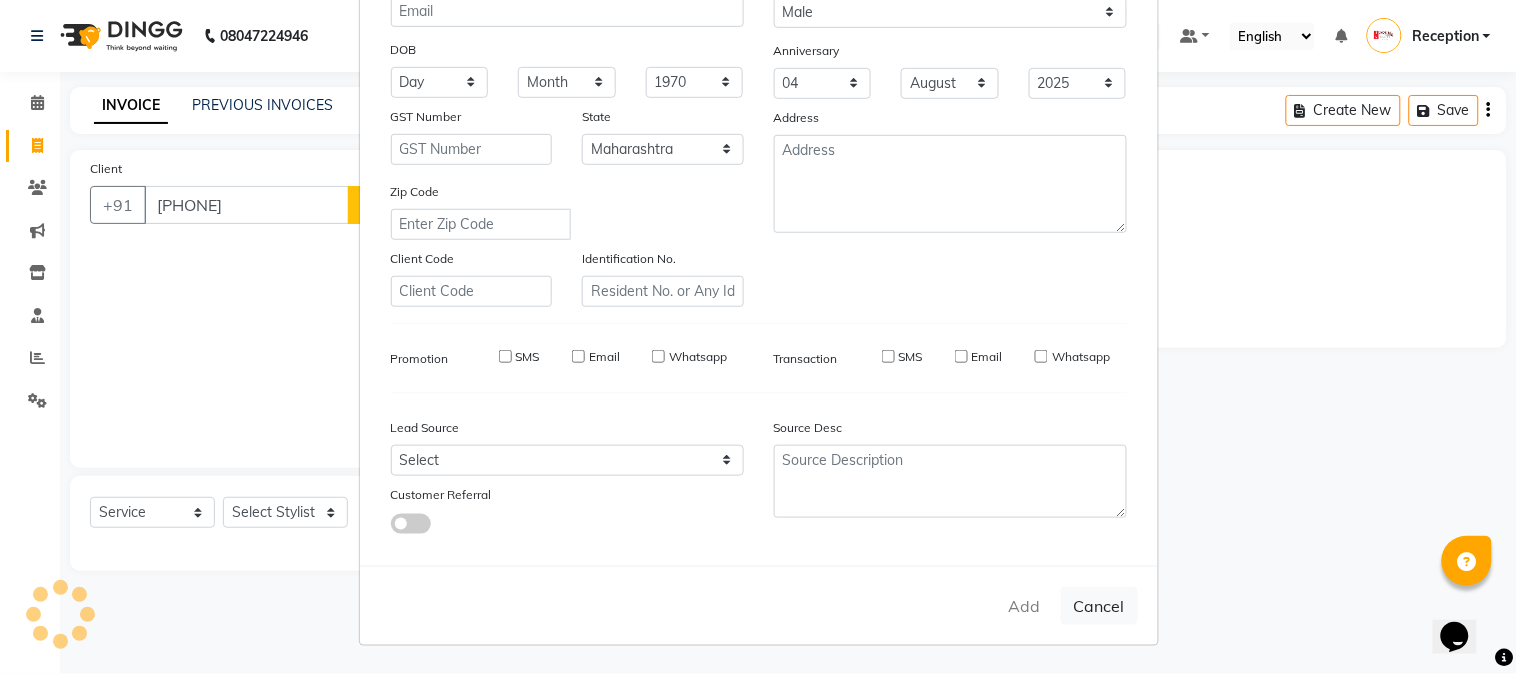 type on "80******21" 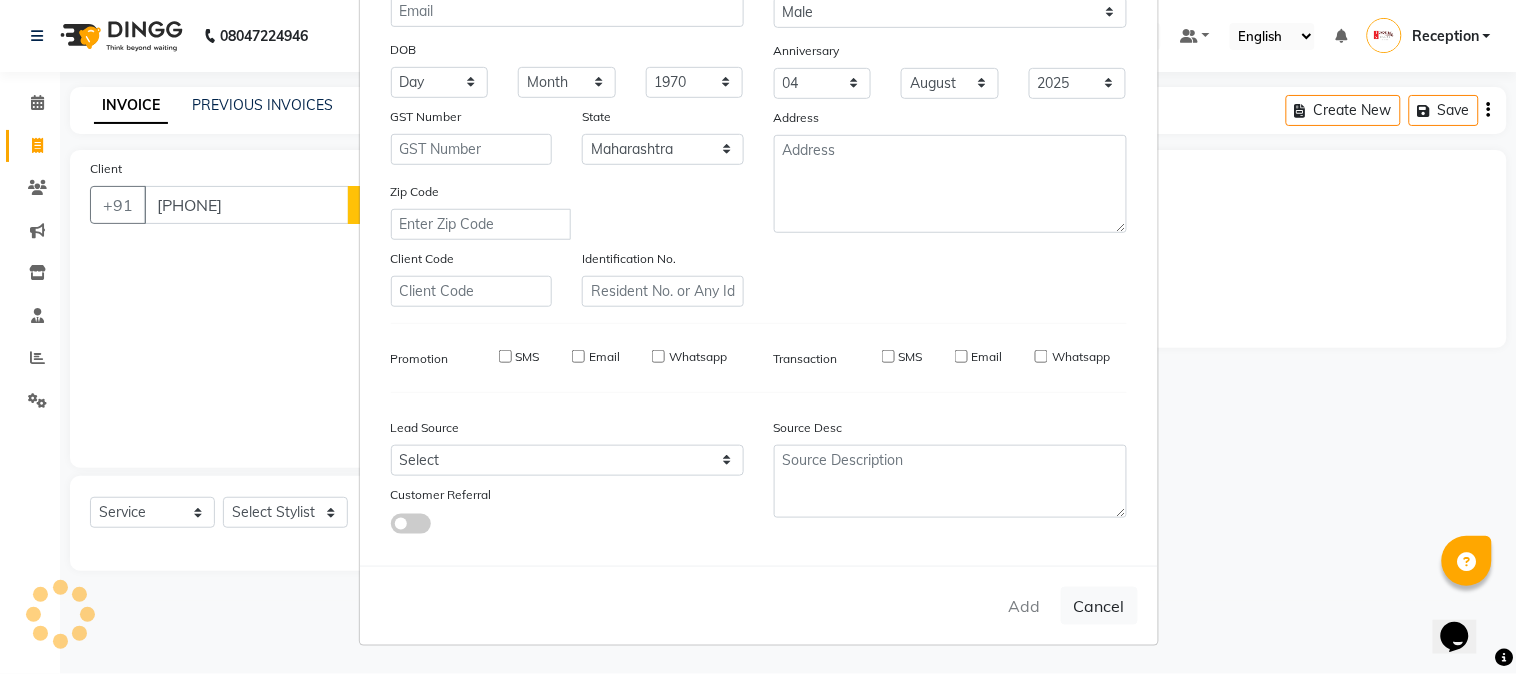 select 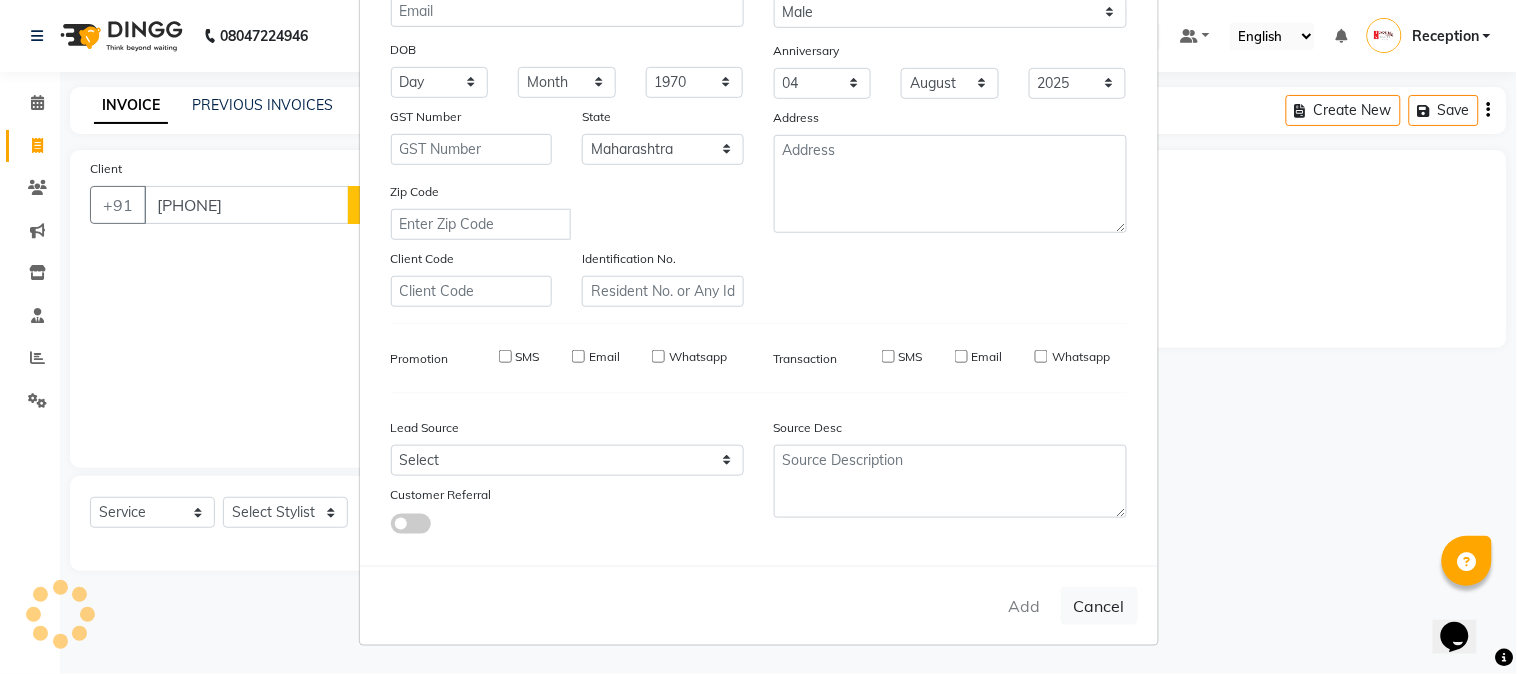 select 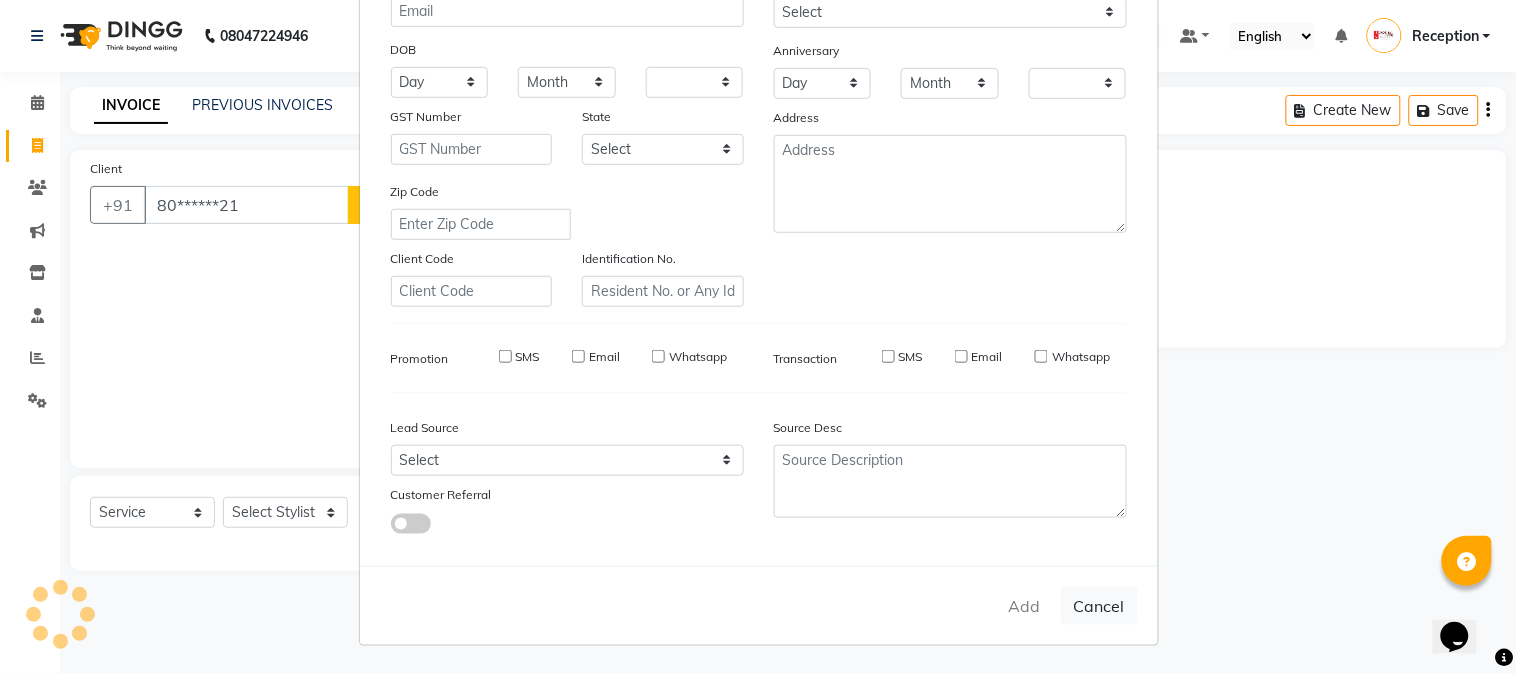 checkbox on "false" 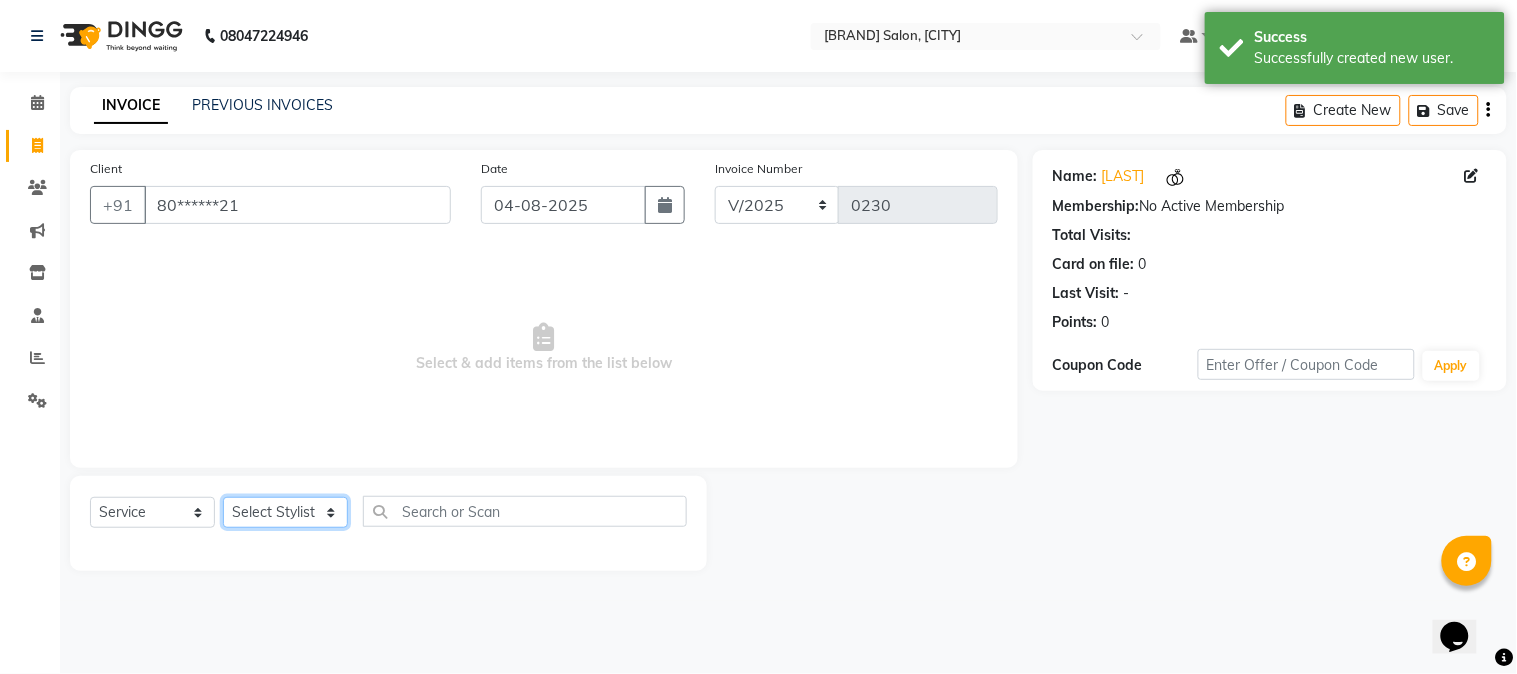 click on "Select Stylist [FIRST] [LAST] [FIRST] [FIRST] [FIRST]" 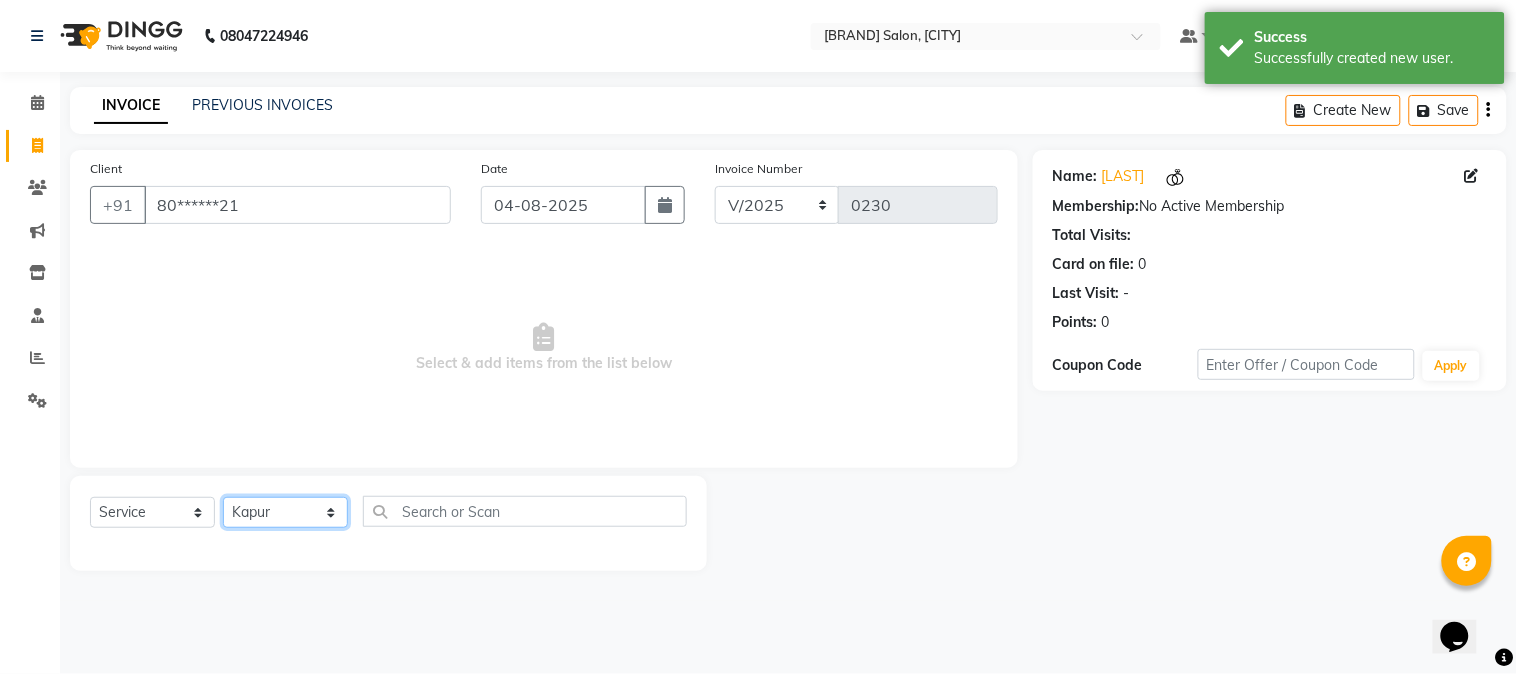 click on "Select Stylist [FIRST] [LAST] [FIRST] [FIRST] [FIRST]" 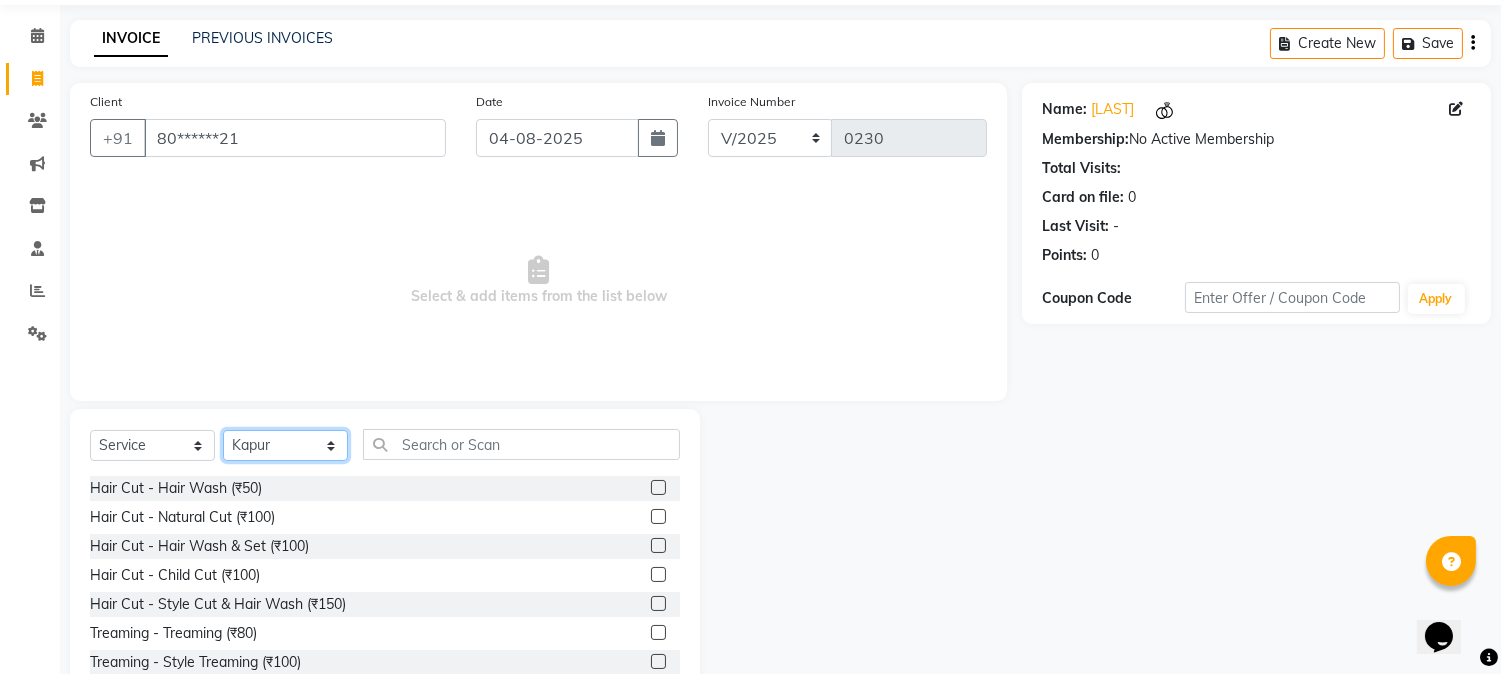 scroll, scrollTop: 126, scrollLeft: 0, axis: vertical 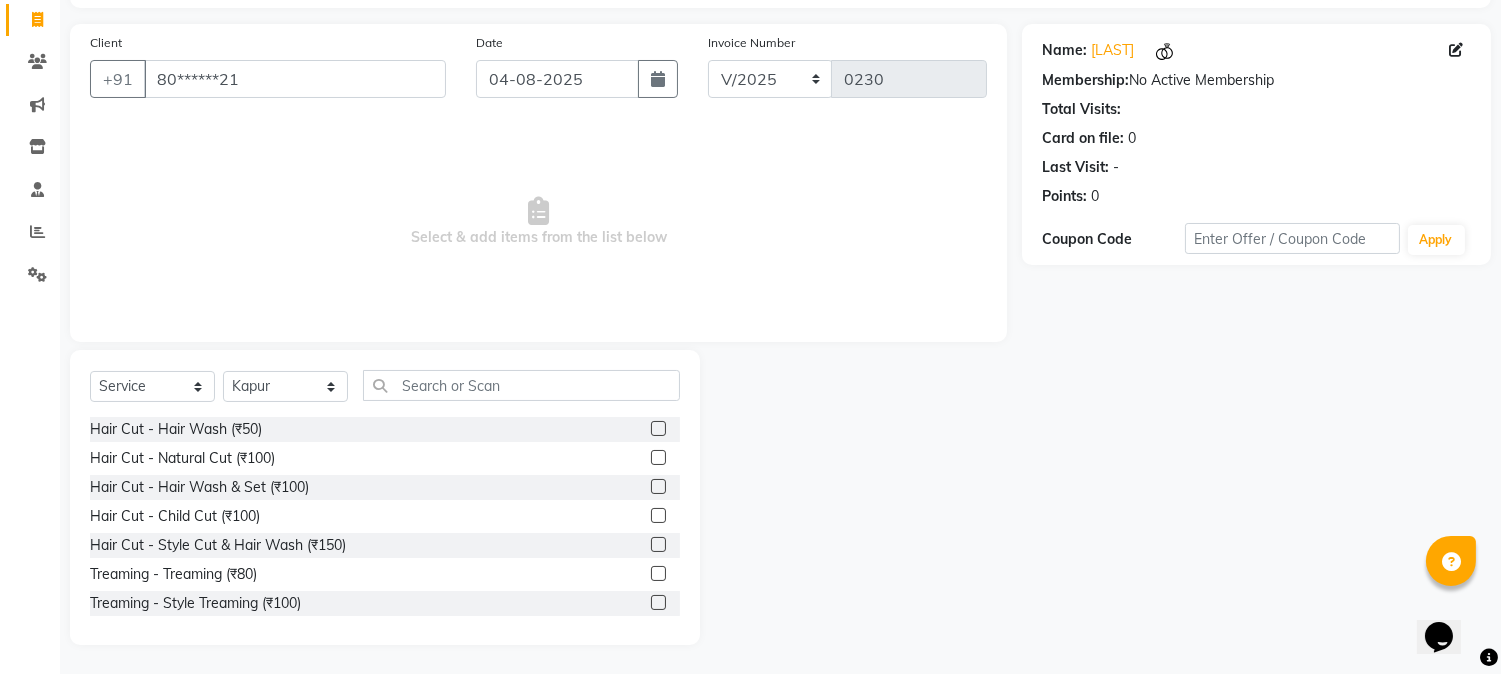 click 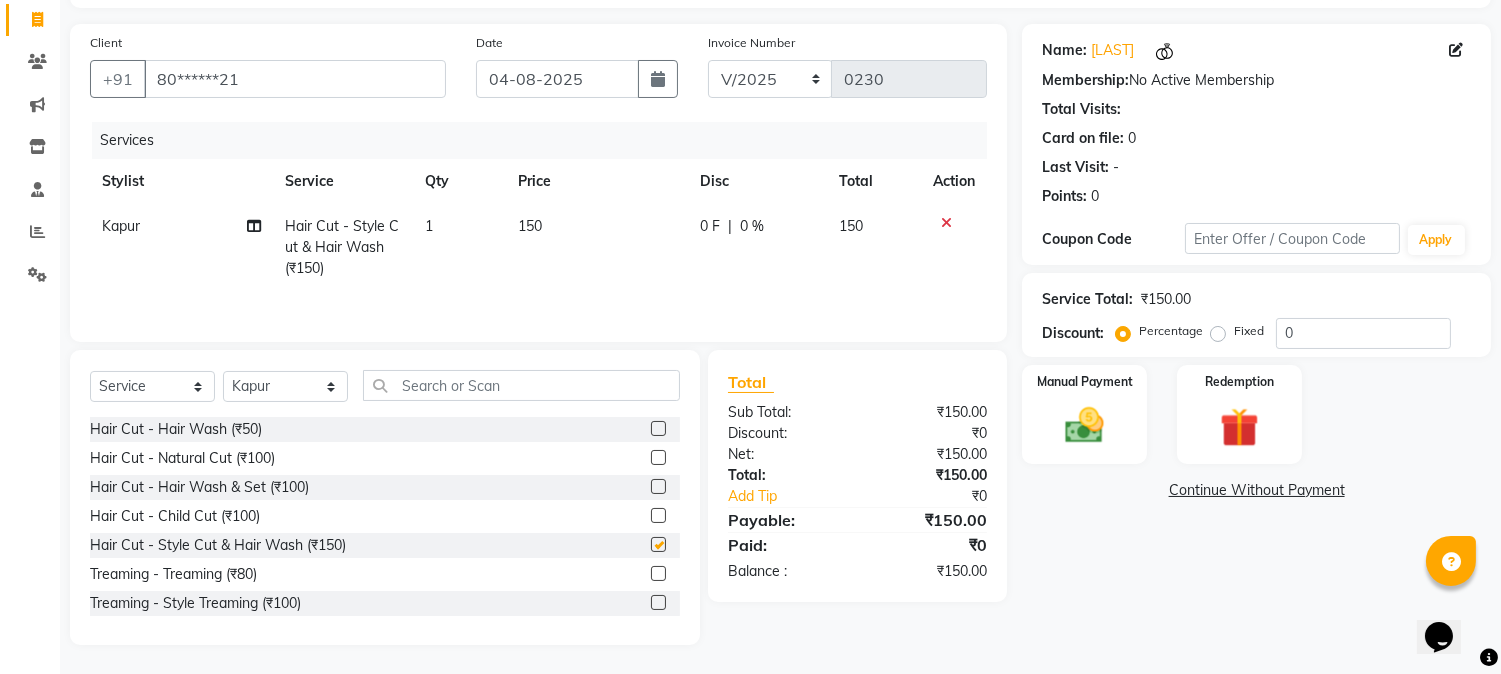 checkbox on "false" 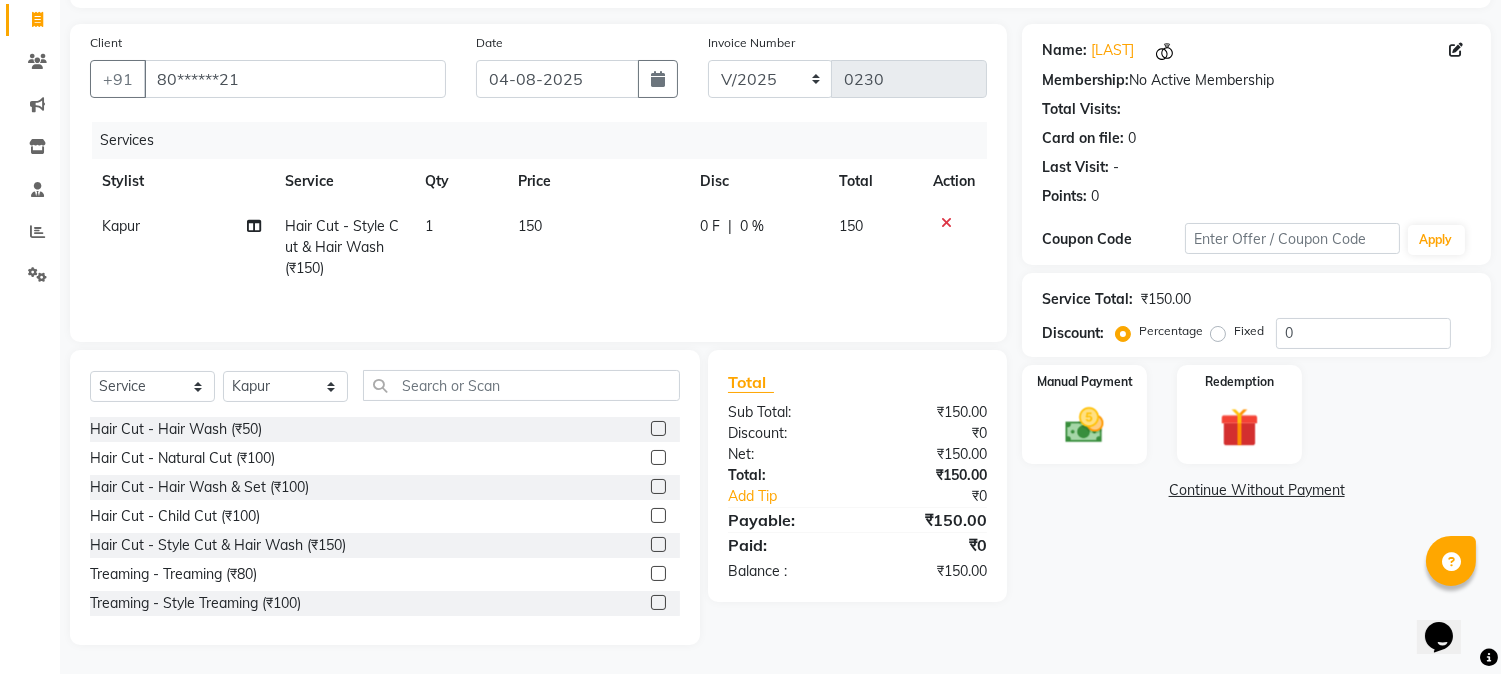 click 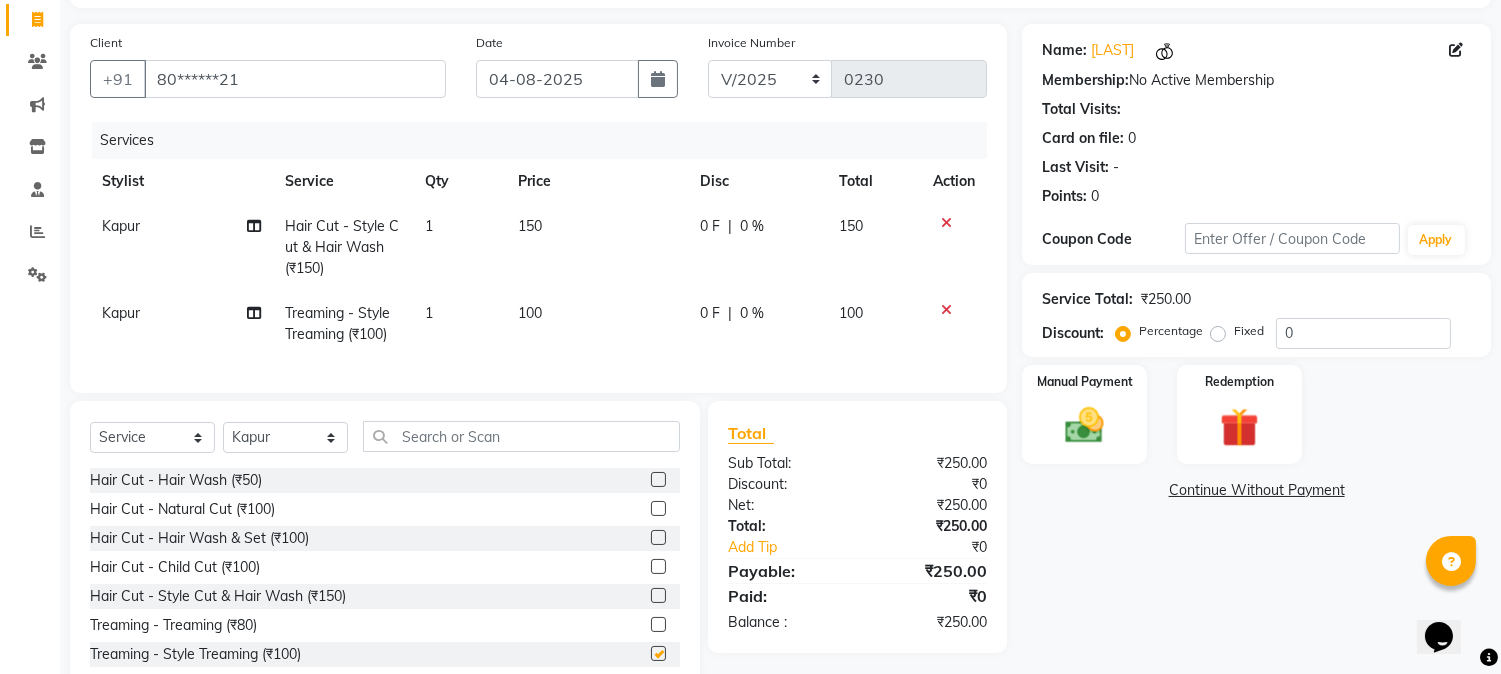 checkbox on "false" 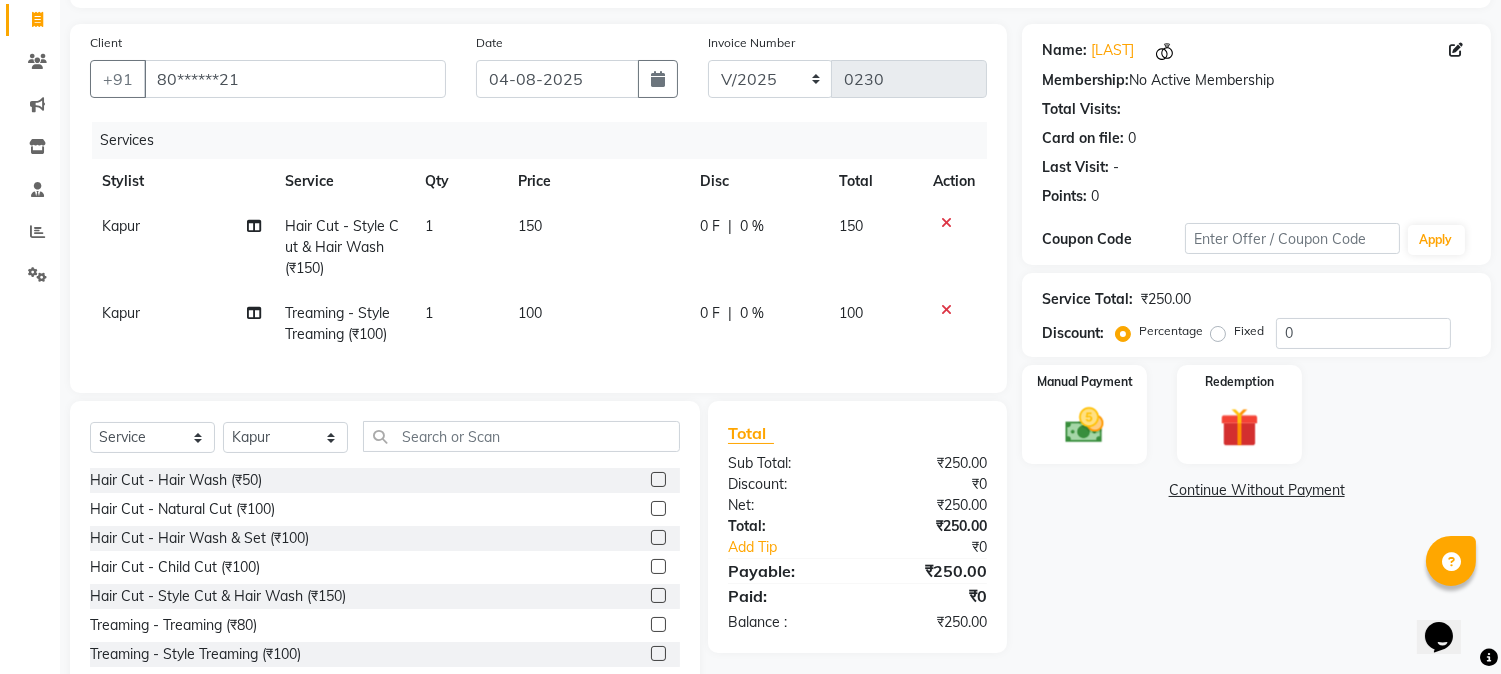 scroll, scrollTop: 194, scrollLeft: 0, axis: vertical 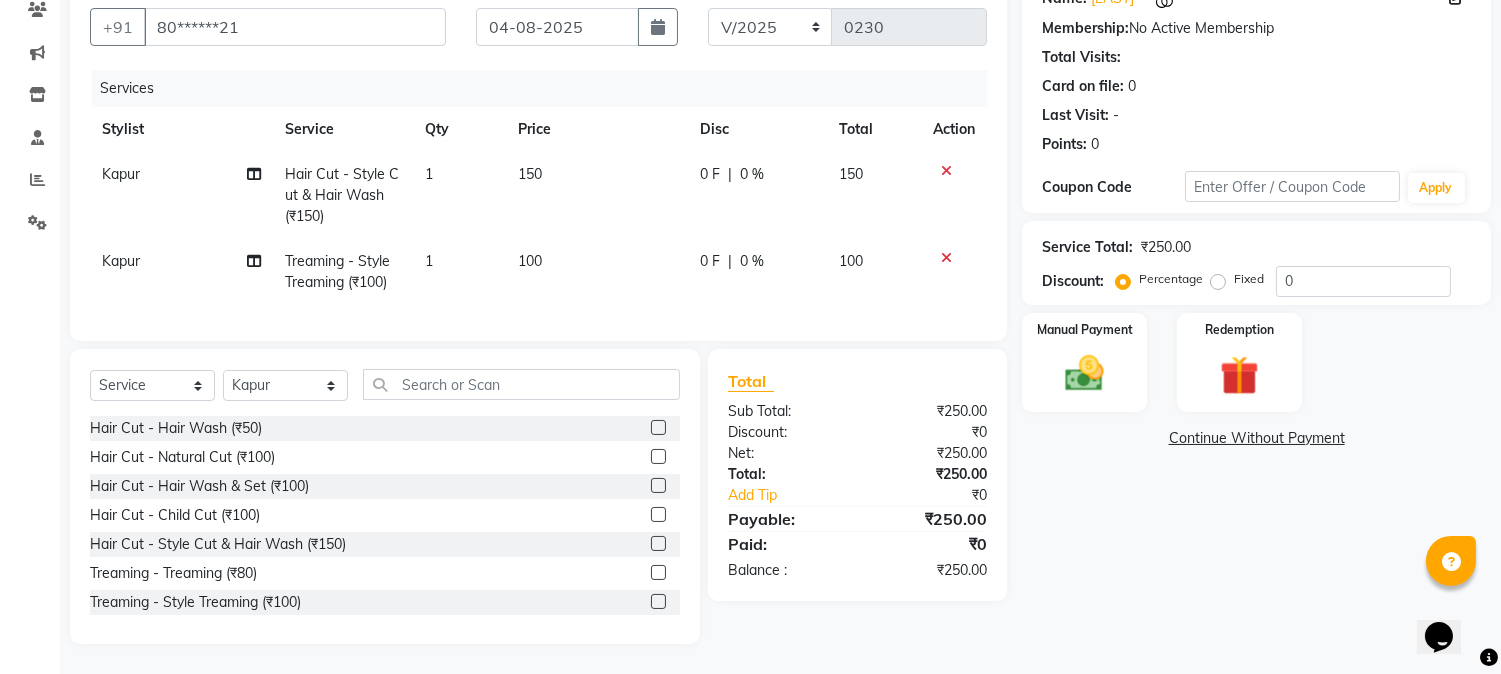 click on "Continue Without Payment" 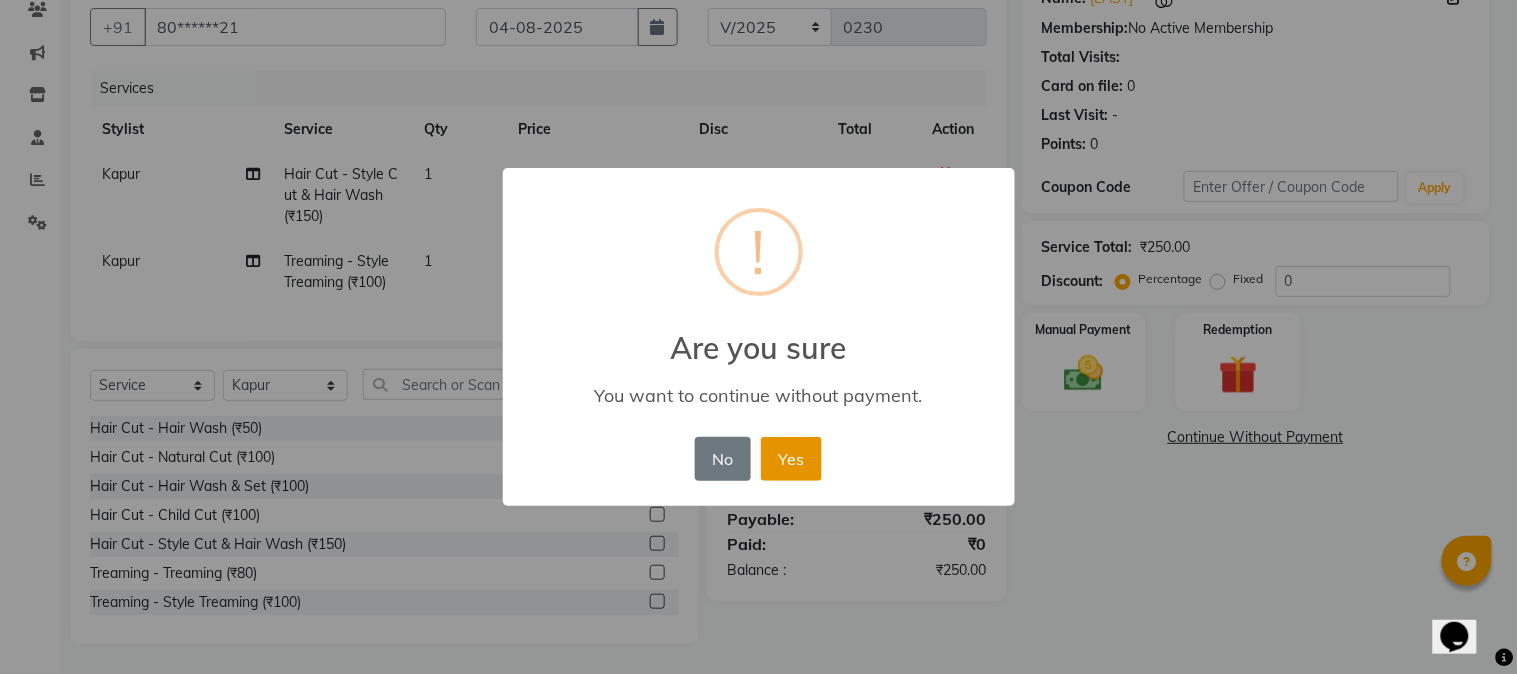 click on "Yes" at bounding box center [791, 459] 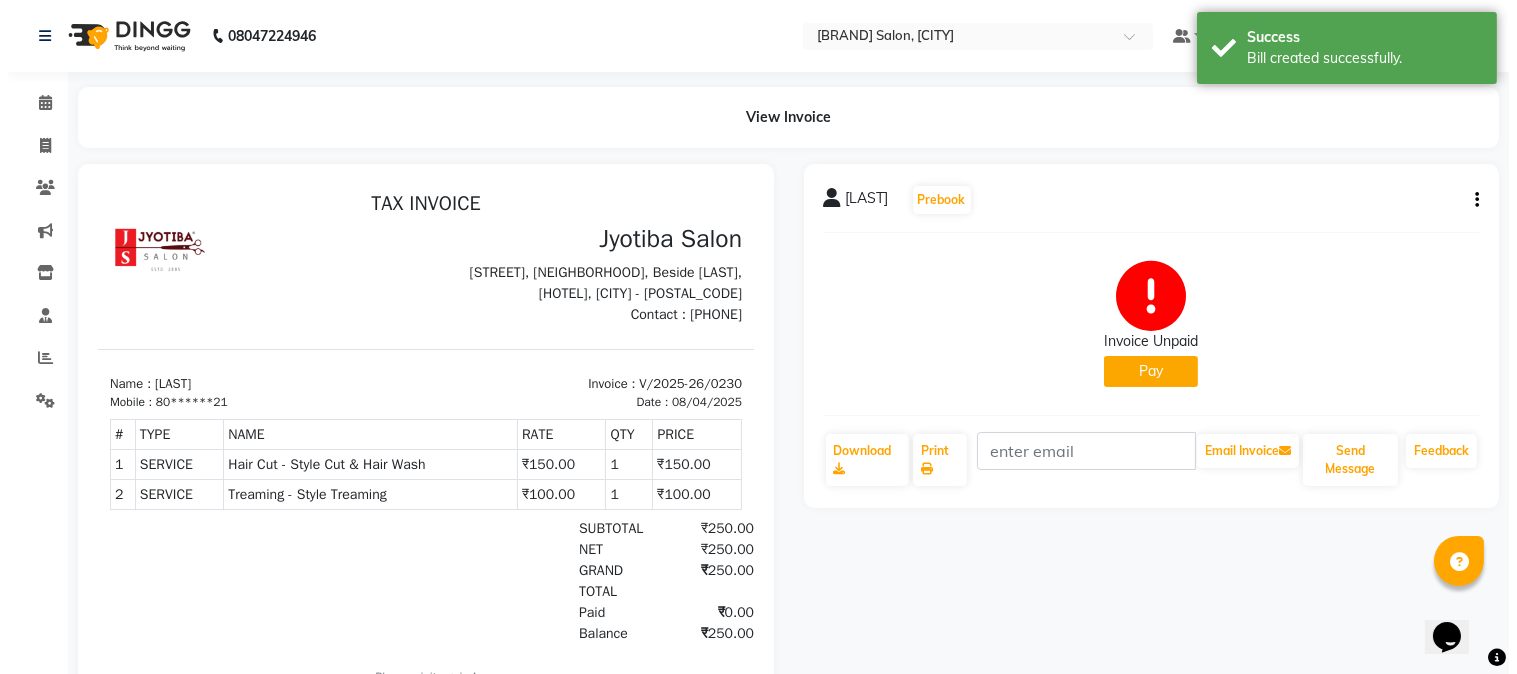scroll, scrollTop: 0, scrollLeft: 0, axis: both 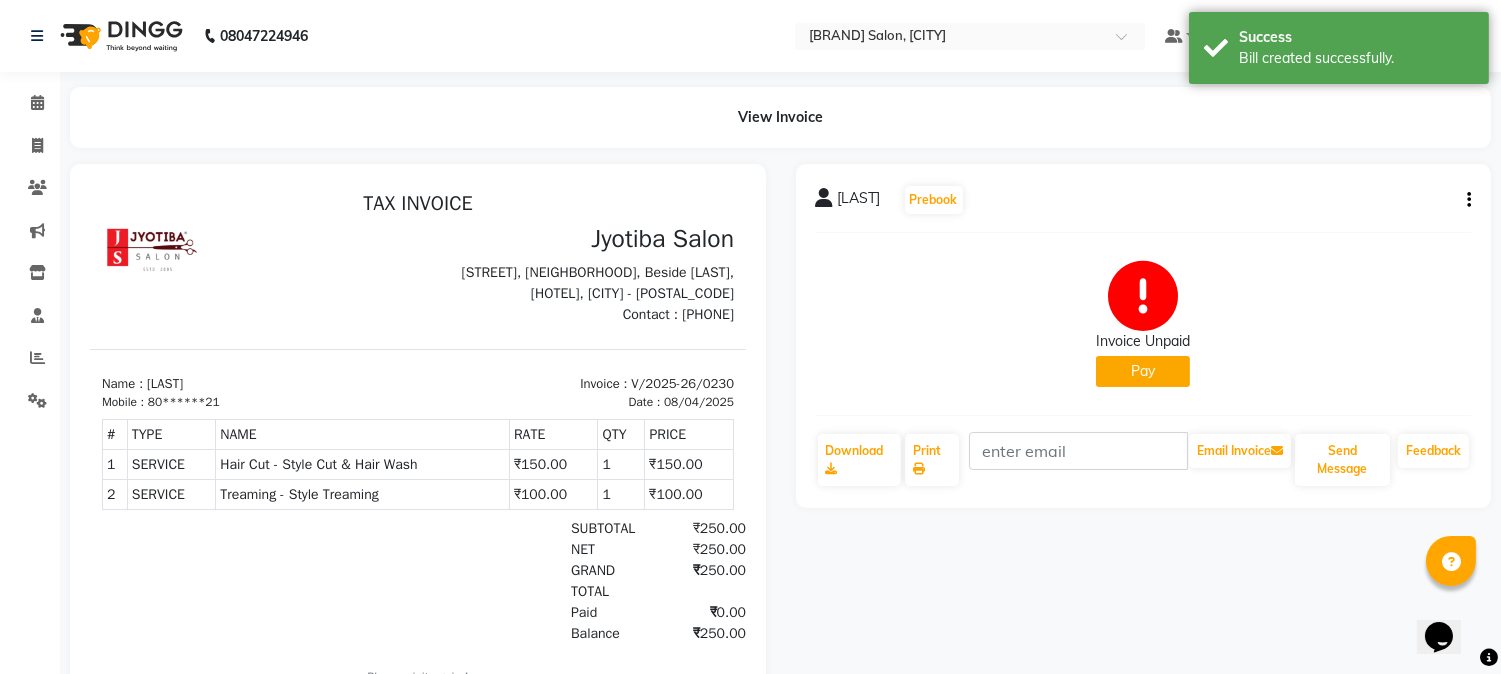 click on "Pay" 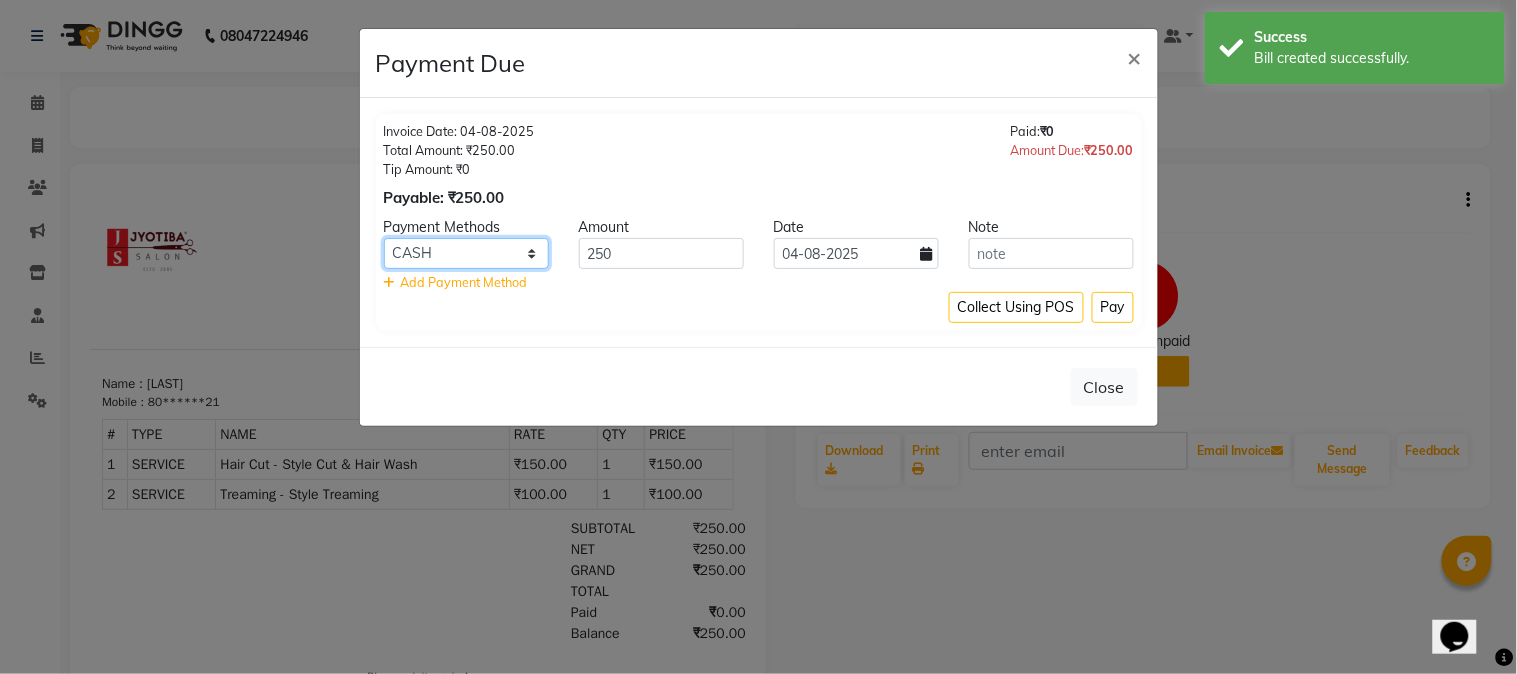 click on "CASH ONLINE CARD" 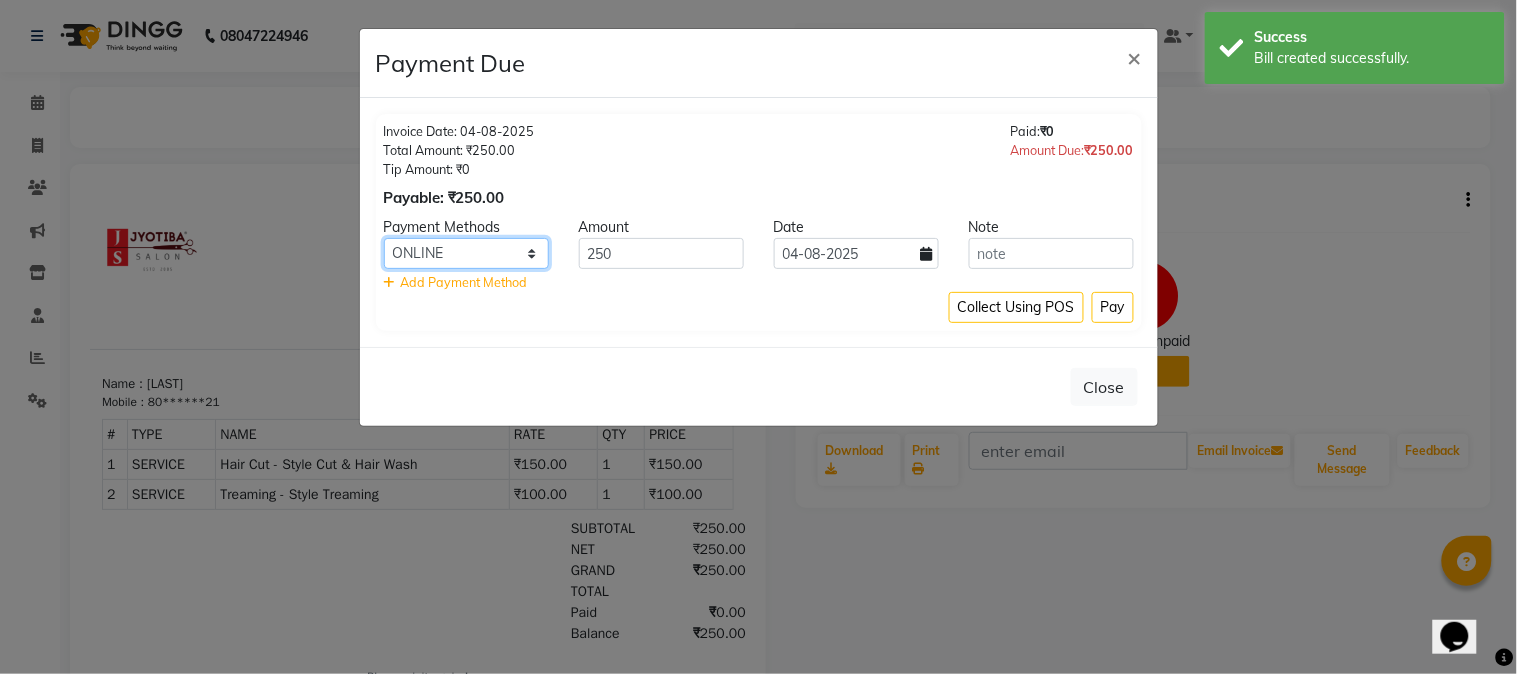 click on "CASH ONLINE CARD" 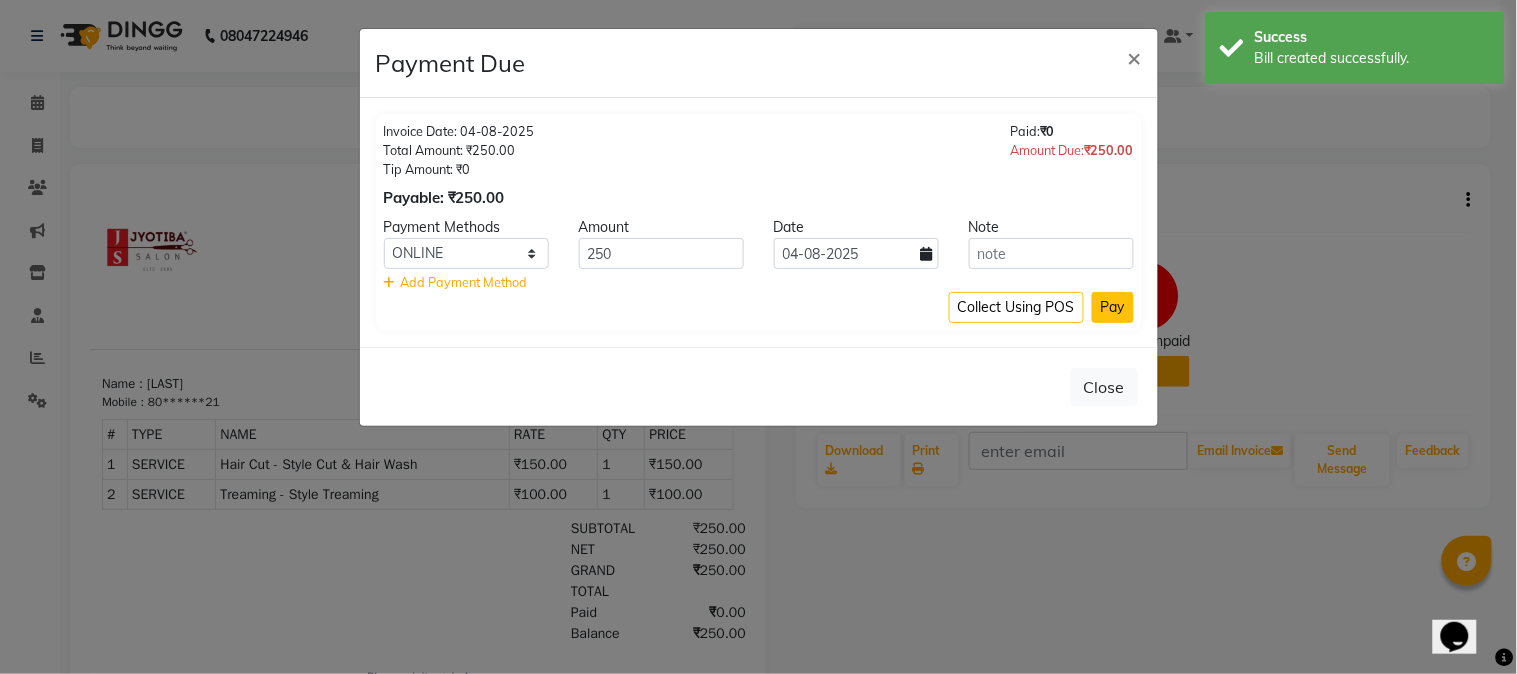 click on "Pay" 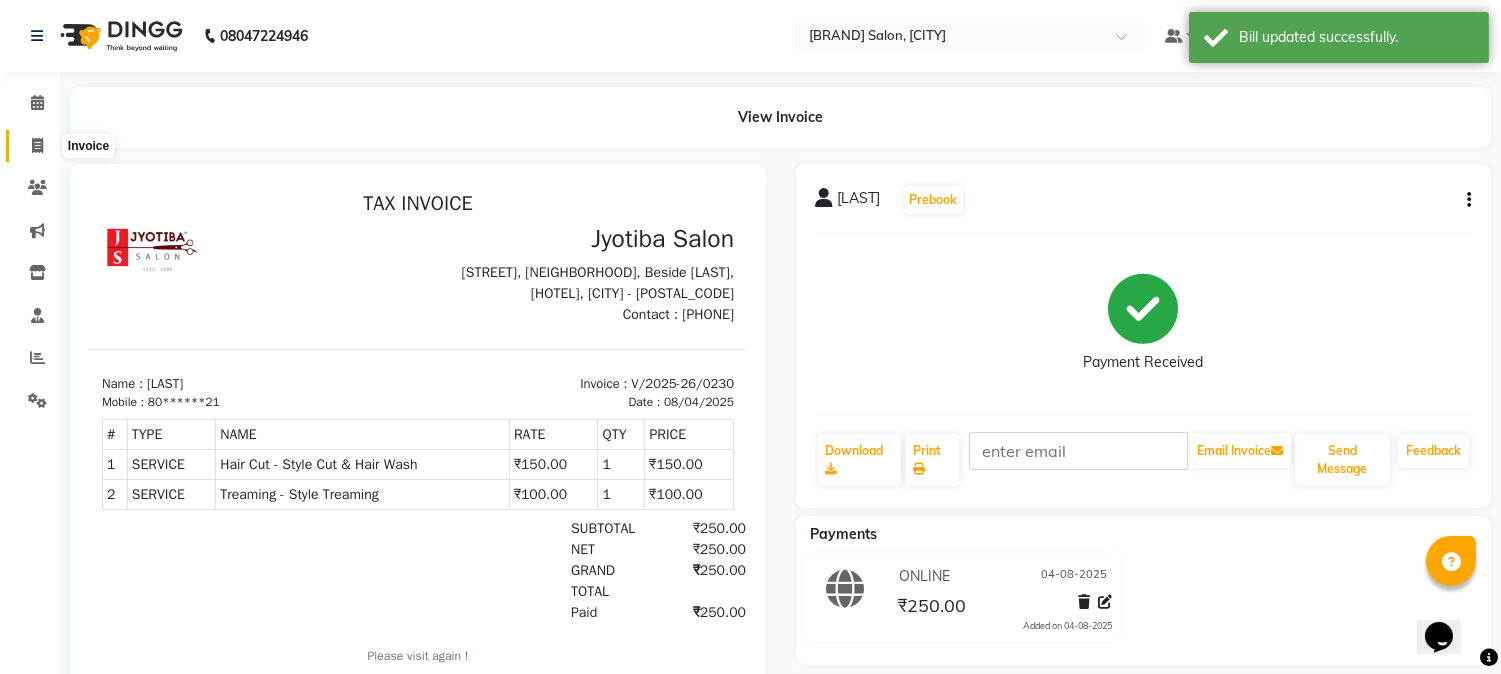 click 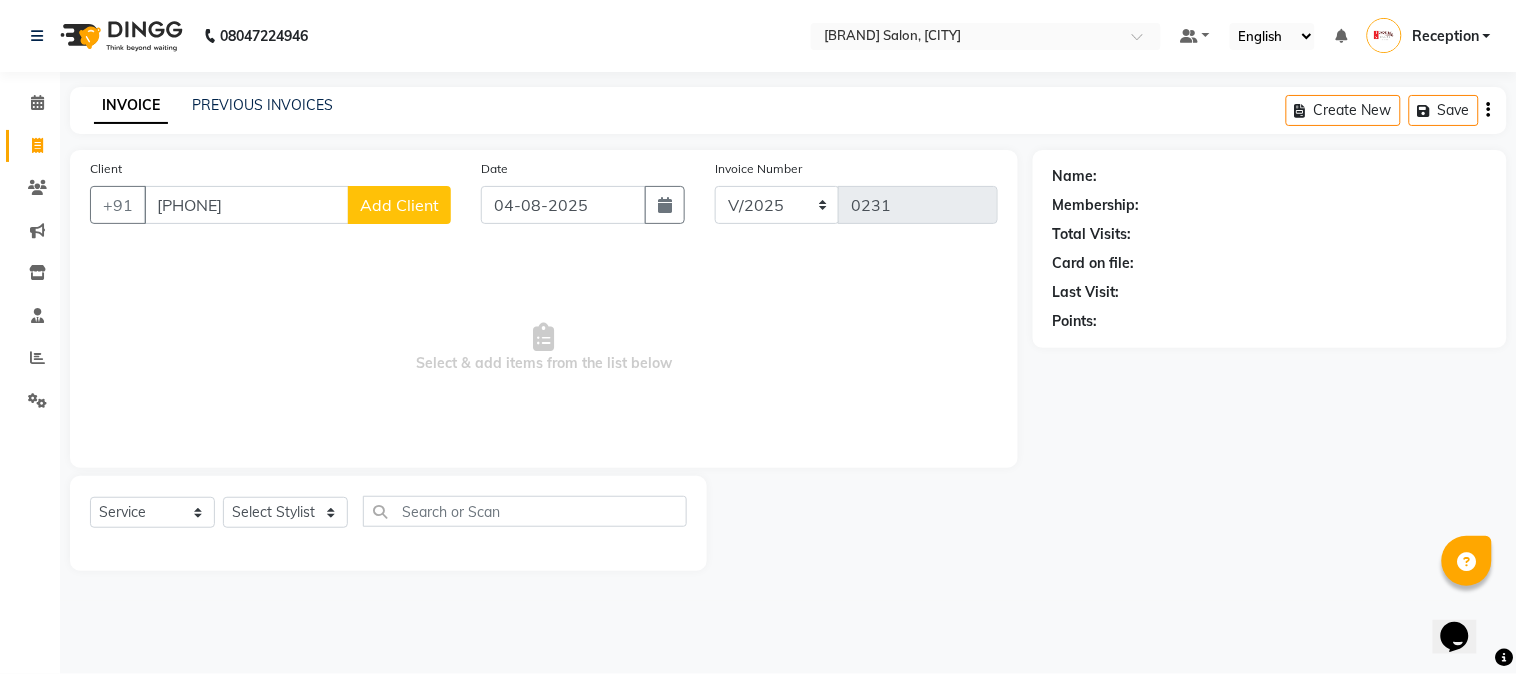 type on "[PHONE]" 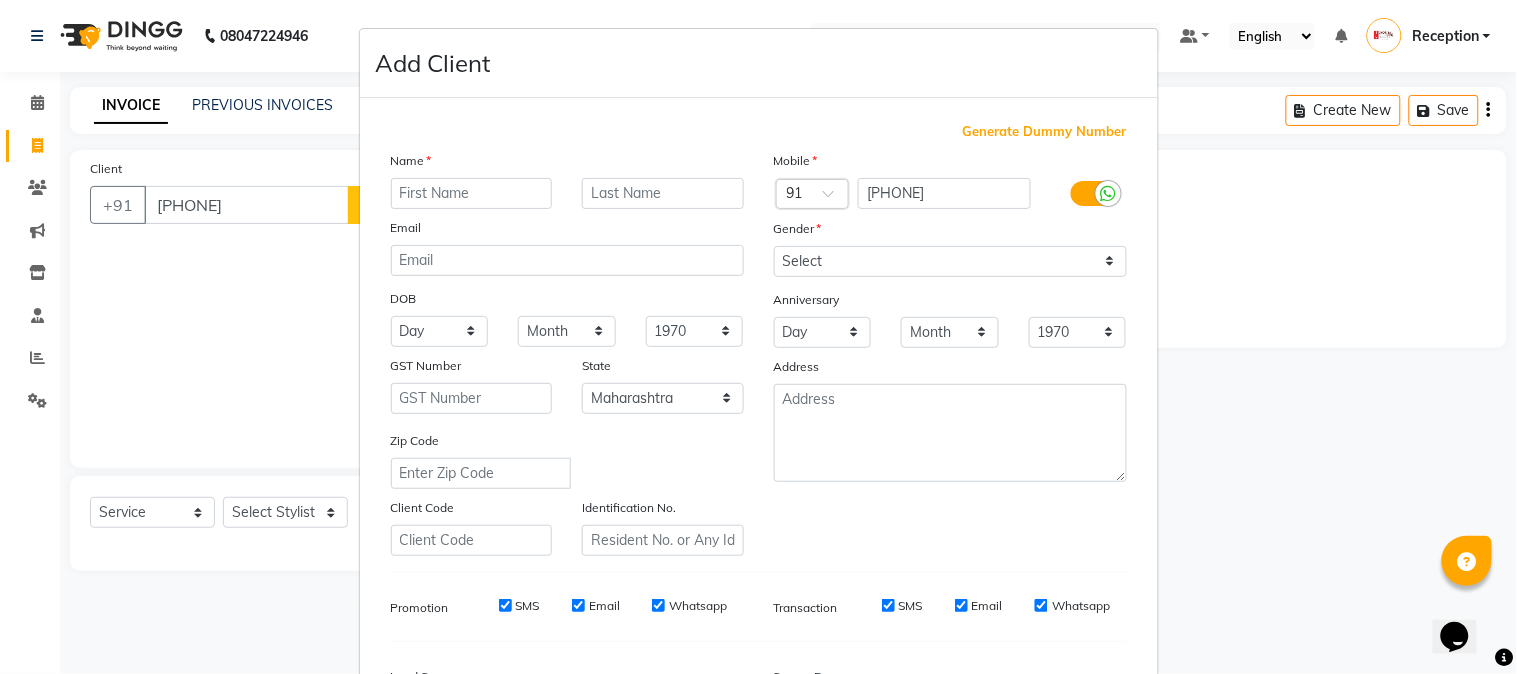 click at bounding box center [472, 193] 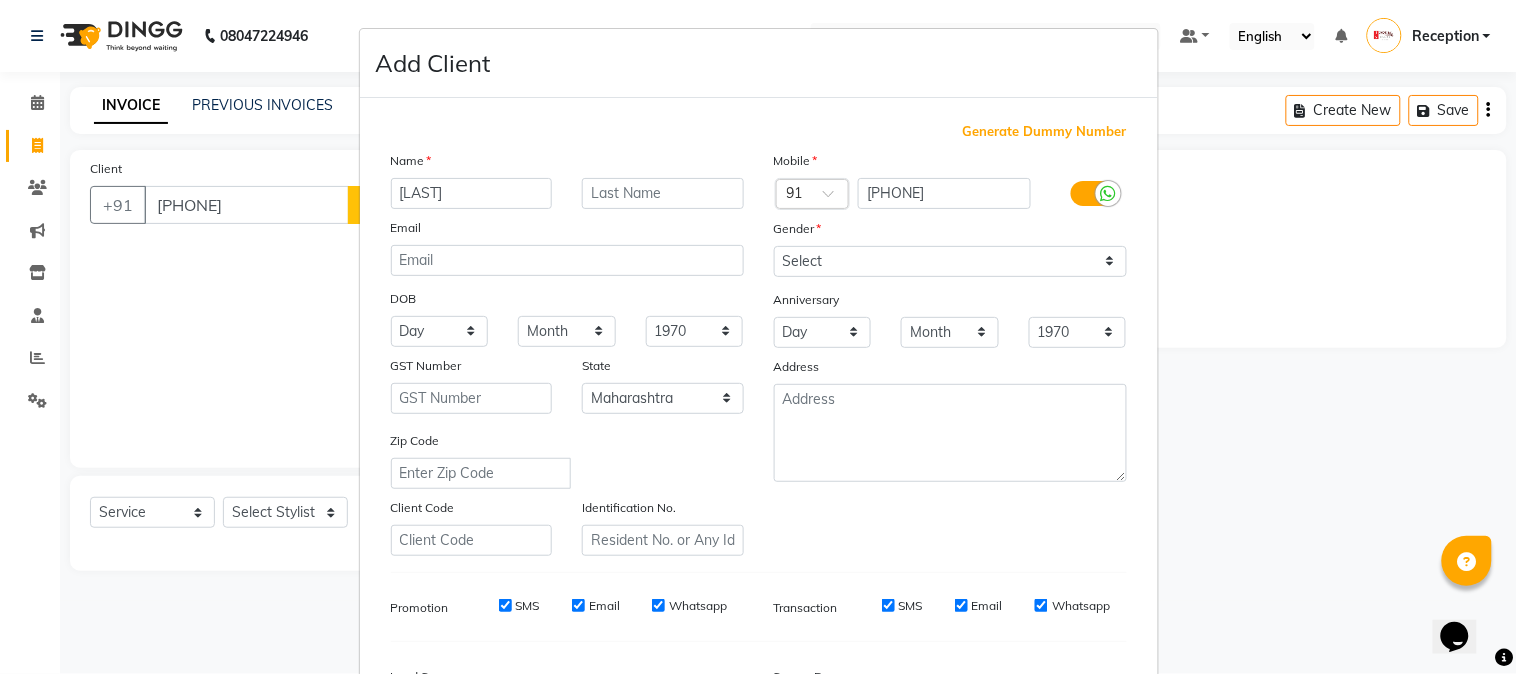type on "[LAST]" 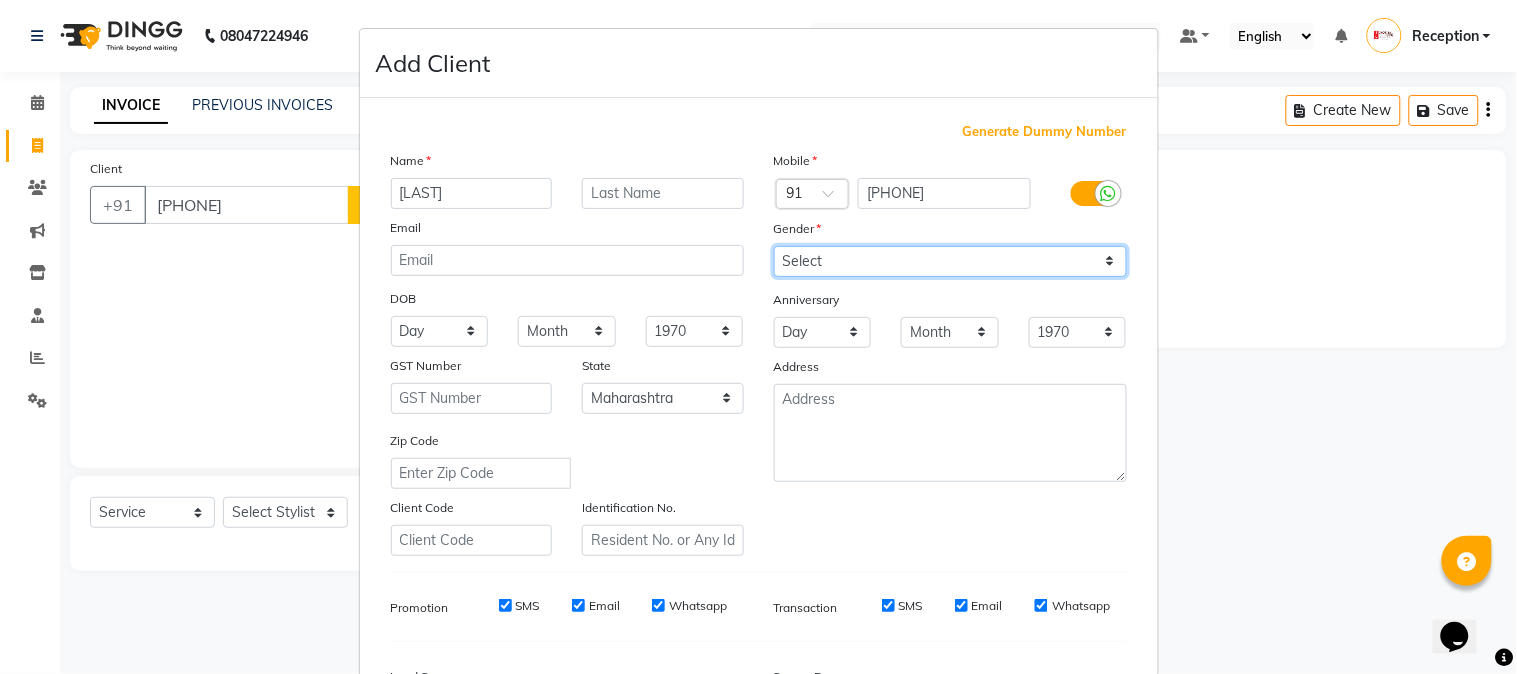 click on "Select Male Female Other Prefer Not To Say" at bounding box center (950, 261) 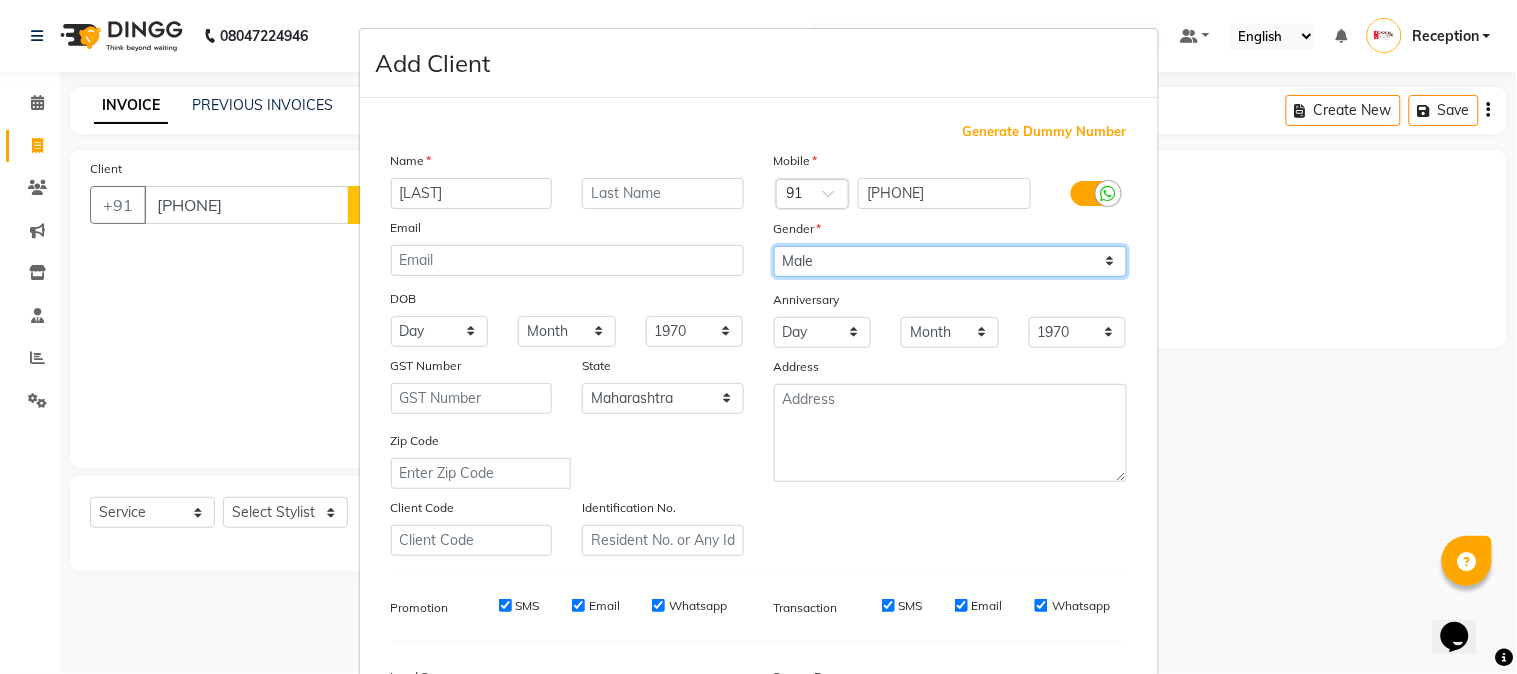 click on "Select Male Female Other Prefer Not To Say" at bounding box center (950, 261) 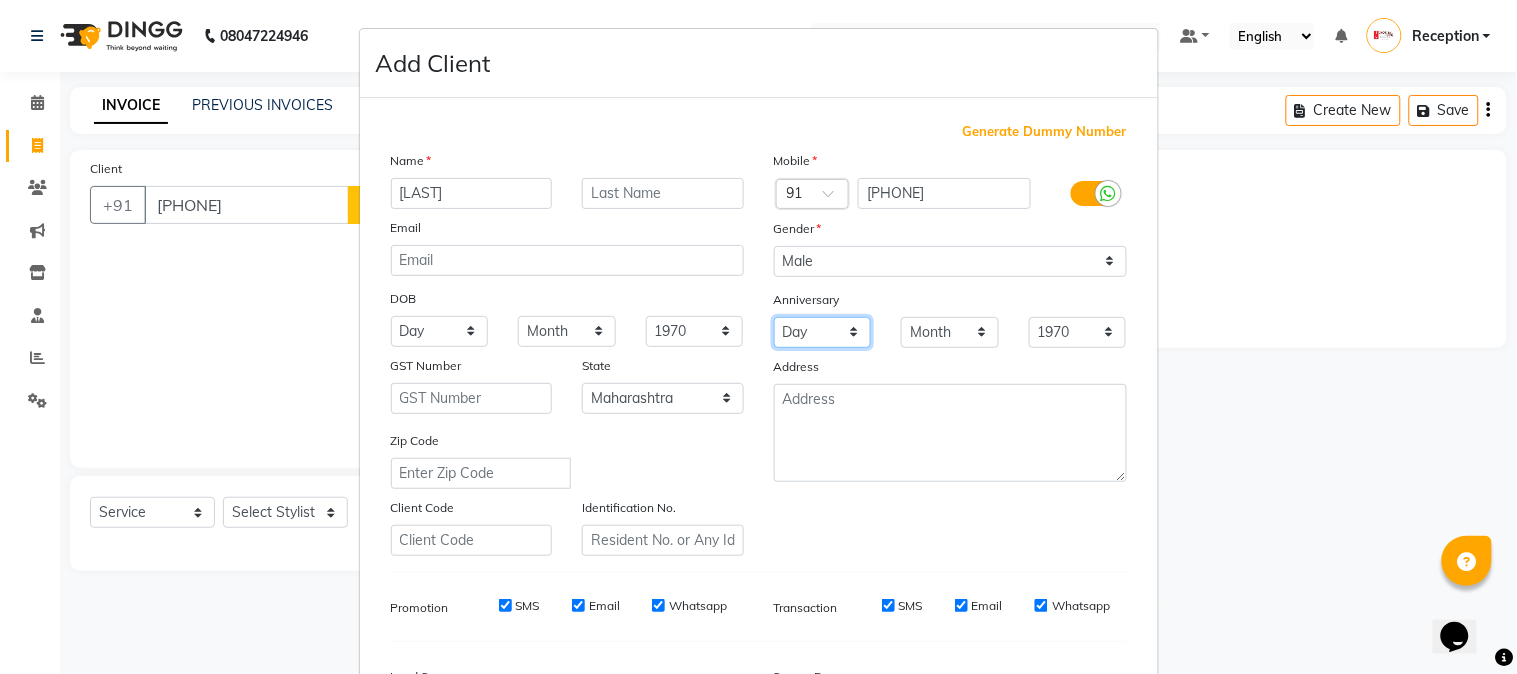 click on "Day 01 02 03 04 05 06 07 08 09 10 11 12 13 14 15 16 17 18 19 20 21 22 23 24 25 26 27 28 29 30 31" at bounding box center [823, 332] 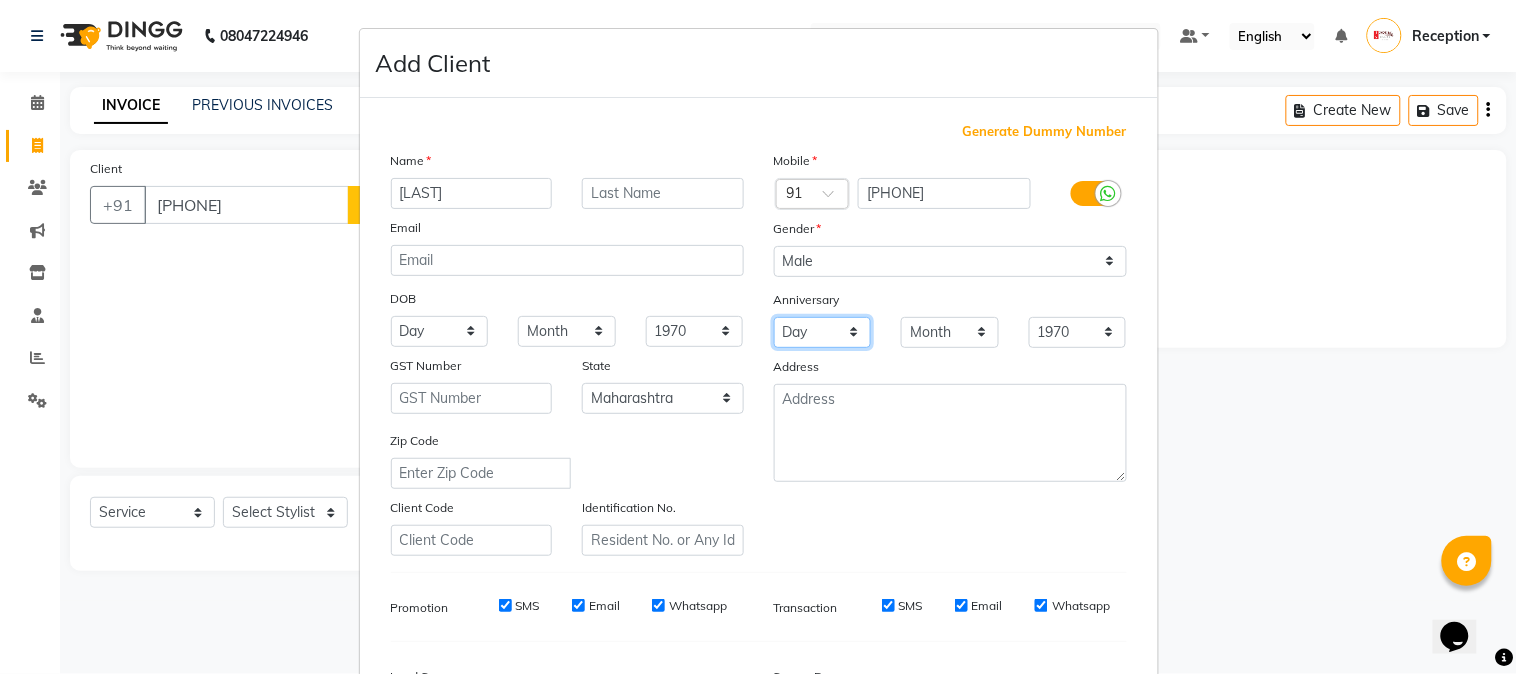 select on "04" 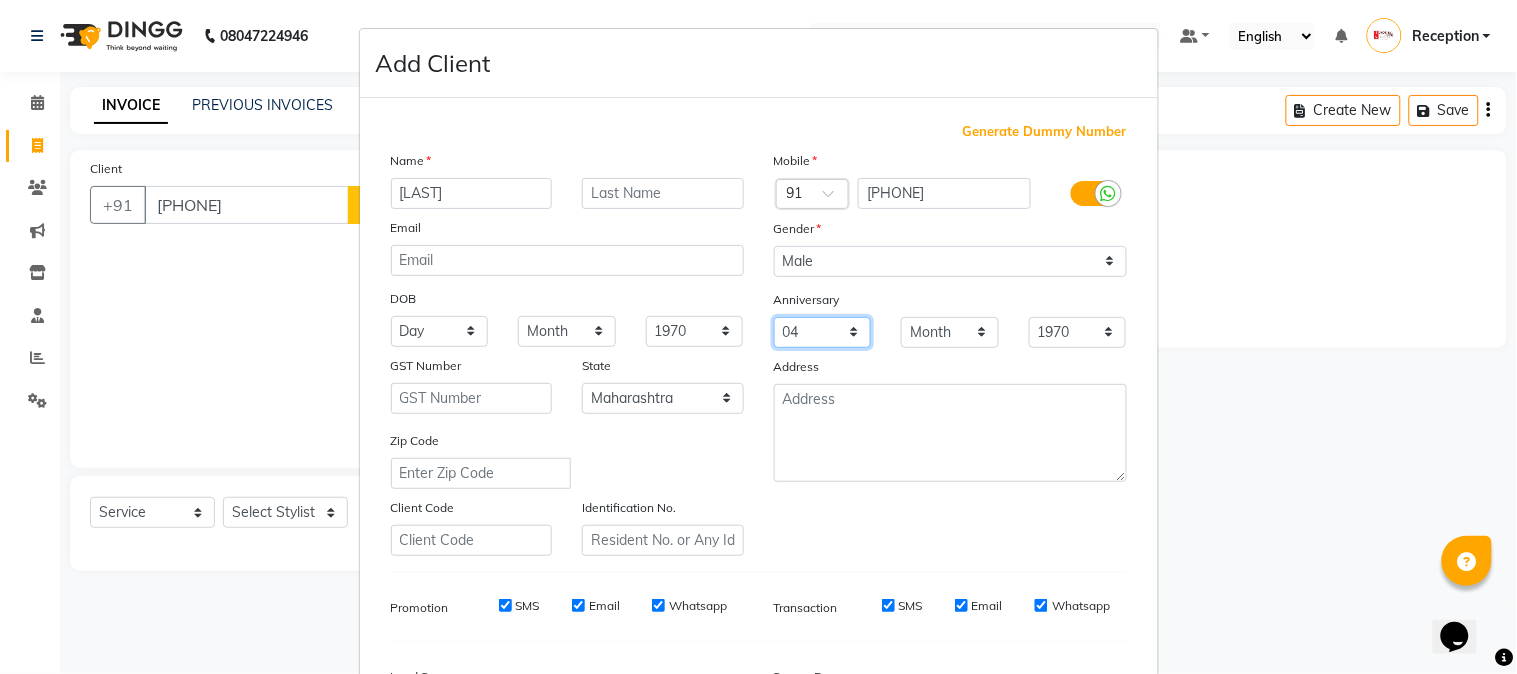 click on "Day 01 02 03 04 05 06 07 08 09 10 11 12 13 14 15 16 17 18 19 20 21 22 23 24 25 26 27 28 29 30 31" at bounding box center [823, 332] 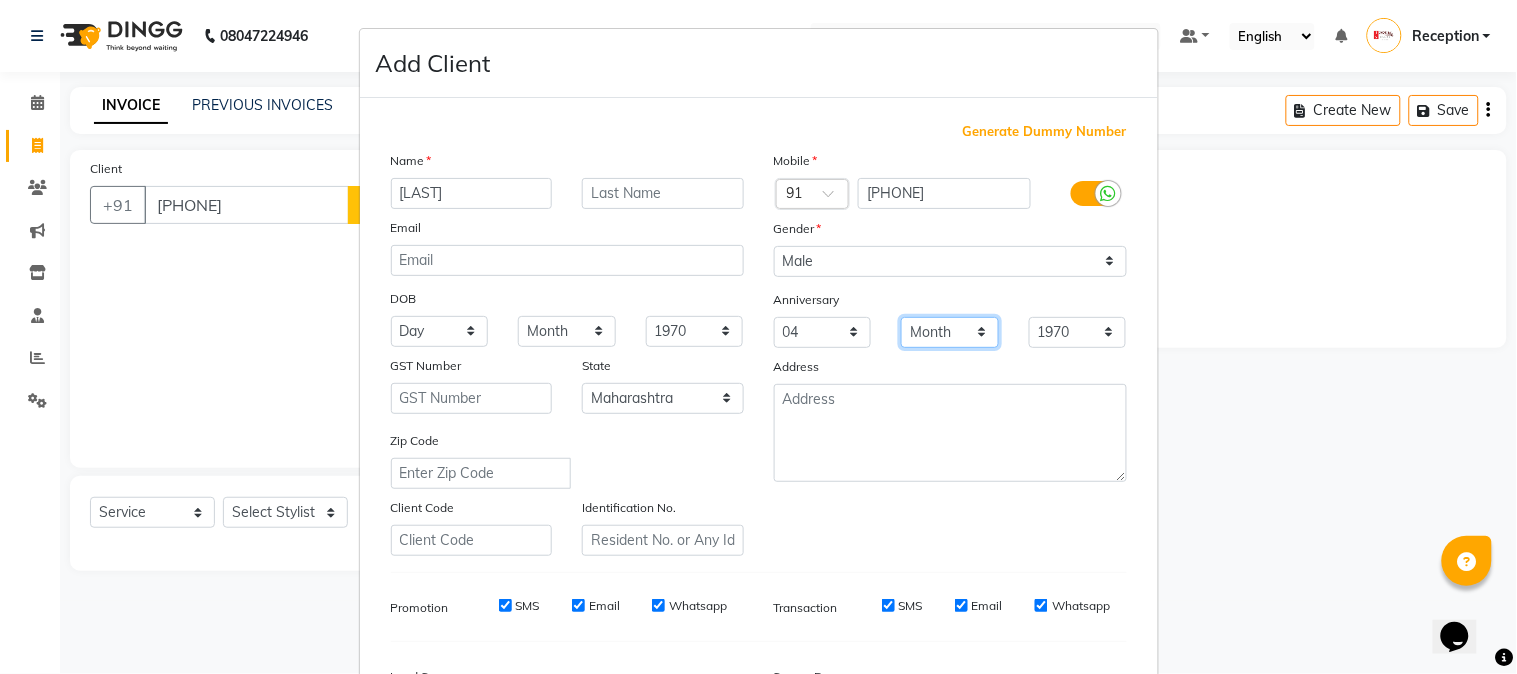 click on "Month January February March April May June July August September October November December" at bounding box center (950, 332) 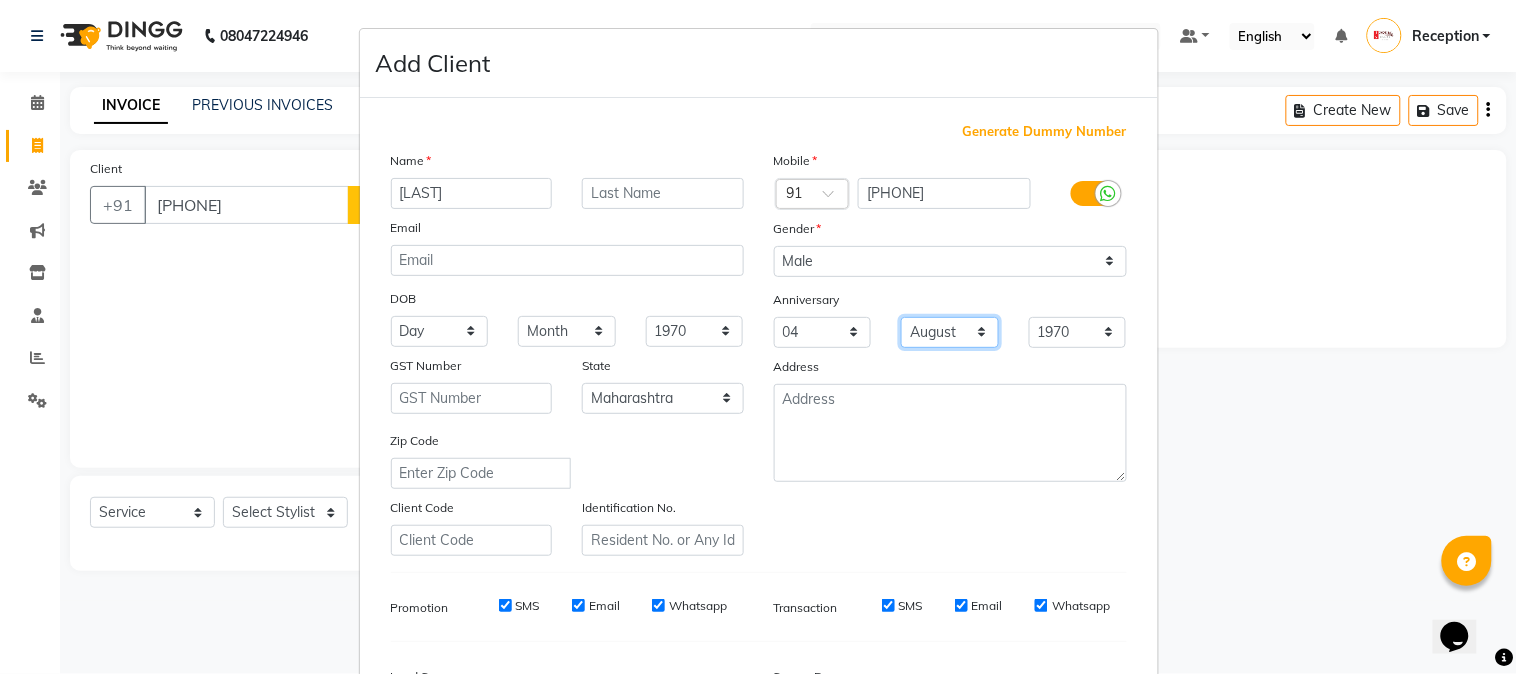 click on "Month January February March April May June July August September October November December" at bounding box center (950, 332) 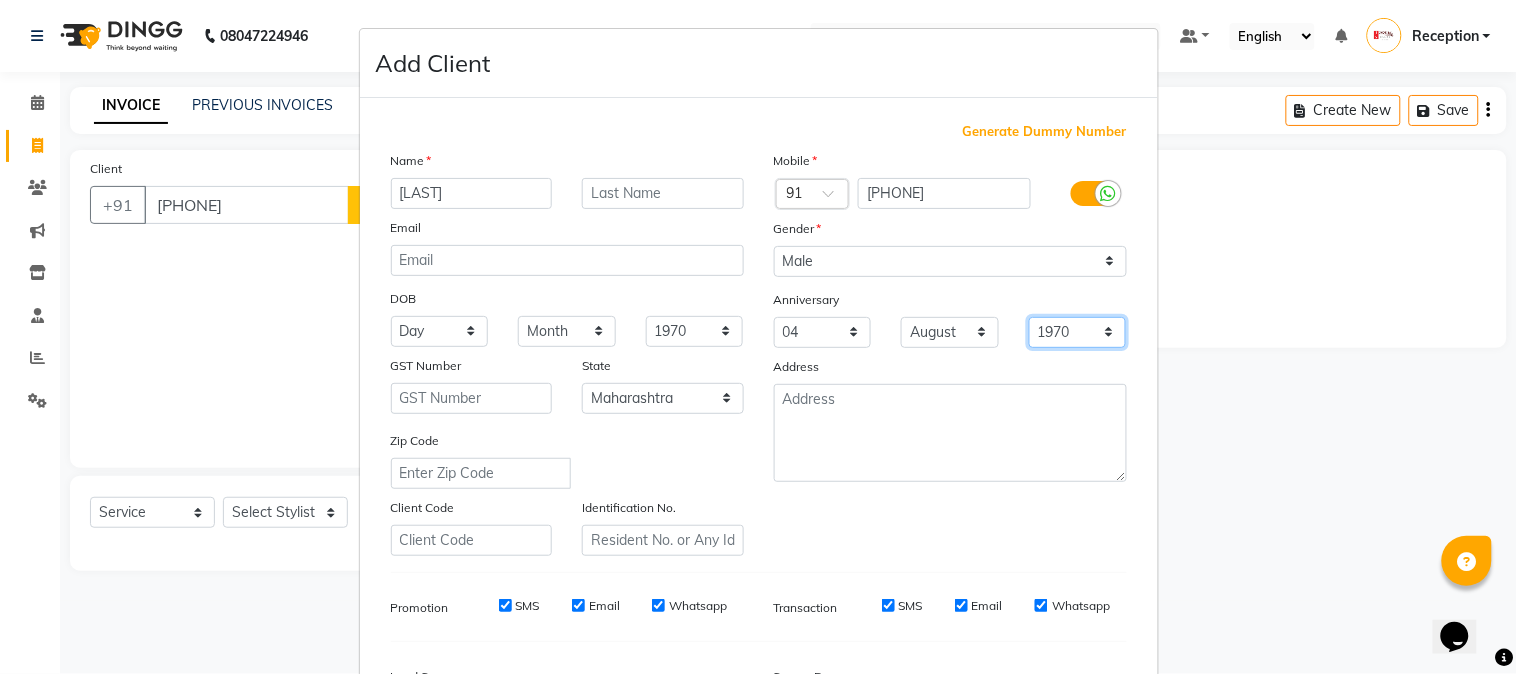 click on "[YEAR] [YEAR] [YEAR] [YEAR] [YEAR] [YEAR] [YEAR] [YEAR] [YEAR] [YEAR] [YEAR] [YEAR] [YEAR] [YEAR] [YEAR] [YEAR] [YEAR] [YEAR] [YEAR] [YEAR] [YEAR] [YEAR] [YEAR] [YEAR] [YEAR] [YEAR] [YEAR] [YEAR] [YEAR] [YEAR] [YEAR] [YEAR] [YEAR] [YEAR] [YEAR] [YEAR] [YEAR] [YEAR] [YEAR] [YEAR] [YEAR] [YEAR] [YEAR] [YEAR] [YEAR] [YEAR] [YEAR] [YEAR] [YEAR] [YEAR] [YEAR] [YEAR] [YEAR] [YEAR] [YEAR]" at bounding box center [1078, 332] 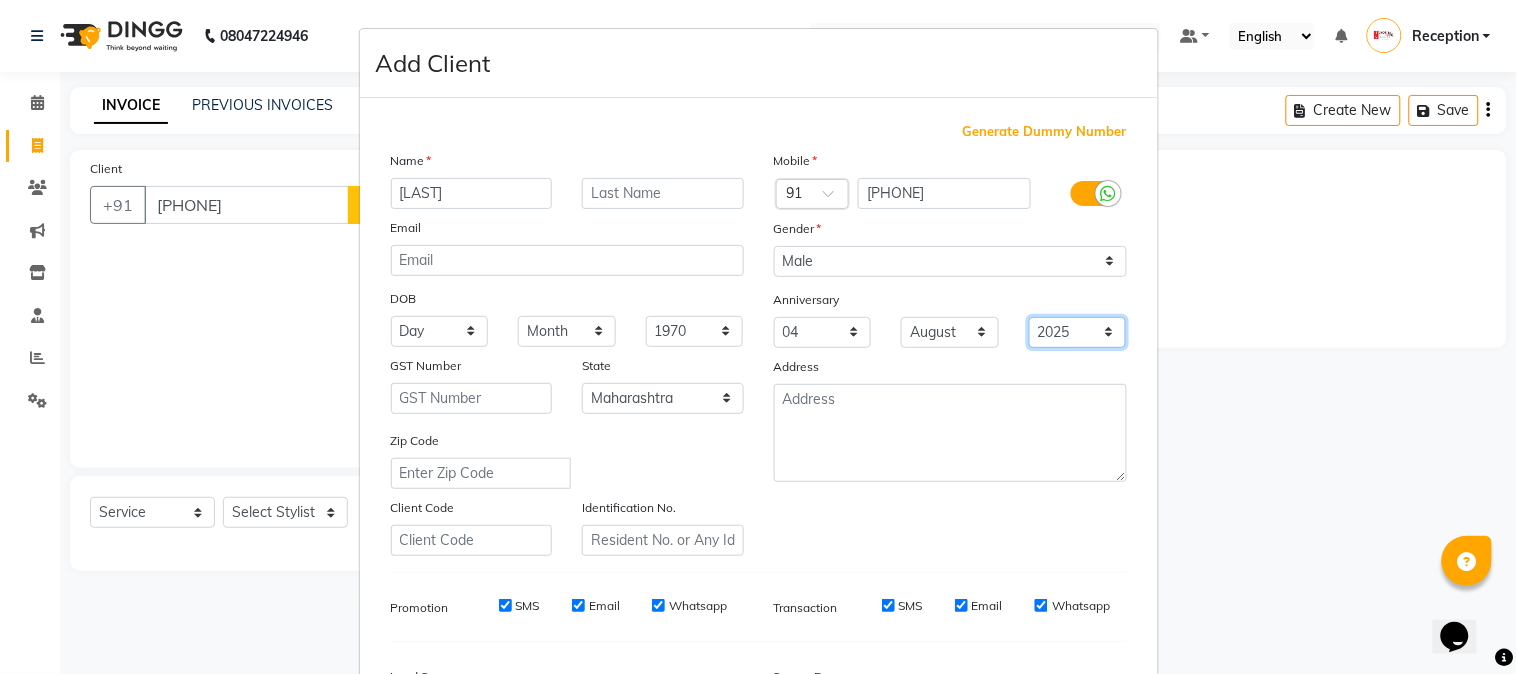 click on "[YEAR] [YEAR] [YEAR] [YEAR] [YEAR] [YEAR] [YEAR] [YEAR] [YEAR] [YEAR] [YEAR] [YEAR] [YEAR] [YEAR] [YEAR] [YEAR] [YEAR] [YEAR] [YEAR] [YEAR] [YEAR] [YEAR] [YEAR] [YEAR] [YEAR] [YEAR] [YEAR] [YEAR] [YEAR] [YEAR] [YEAR] [YEAR] [YEAR] [YEAR] [YEAR] [YEAR] [YEAR] [YEAR] [YEAR] [YEAR] [YEAR] [YEAR] [YEAR] [YEAR] [YEAR] [YEAR] [YEAR] [YEAR] [YEAR] [YEAR] [YEAR] [YEAR] [YEAR] [YEAR] [YEAR]" at bounding box center [1078, 332] 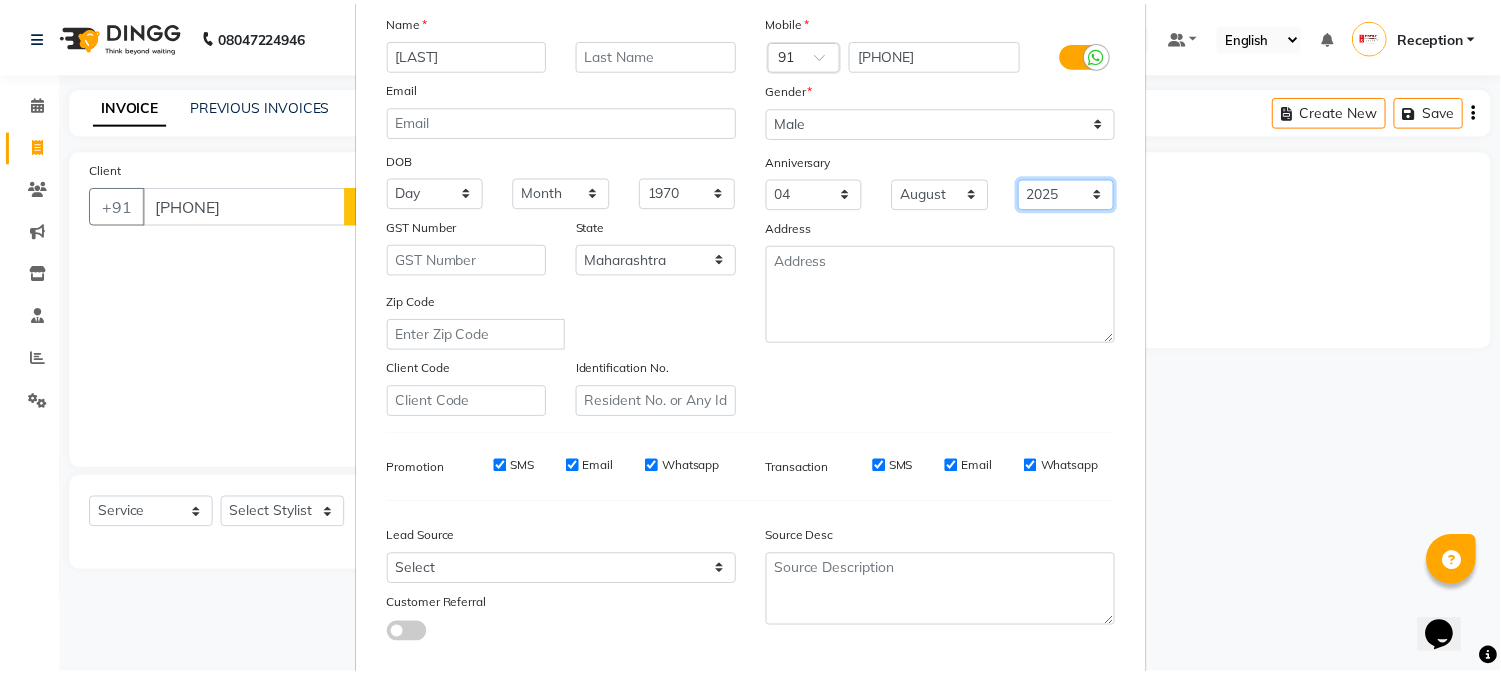 scroll, scrollTop: 250, scrollLeft: 0, axis: vertical 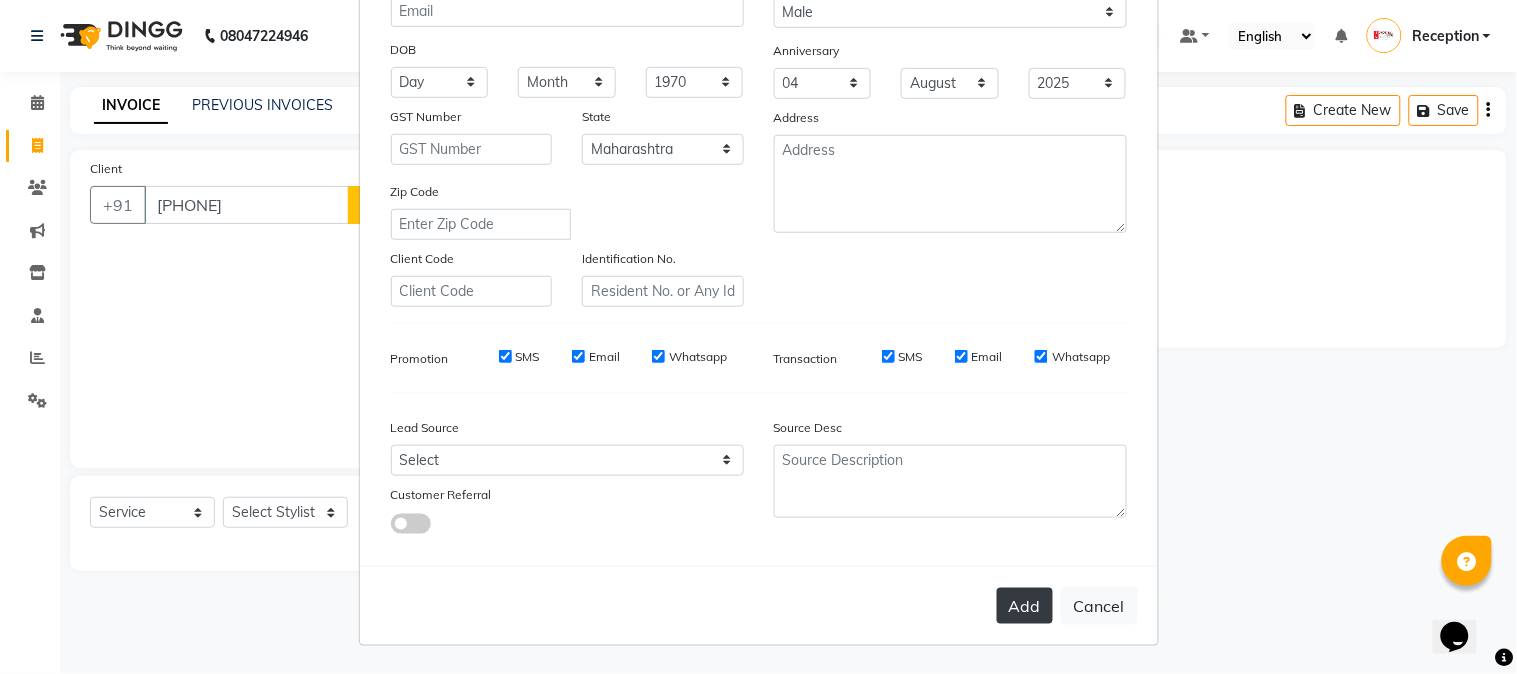 click on "Add" at bounding box center (1025, 606) 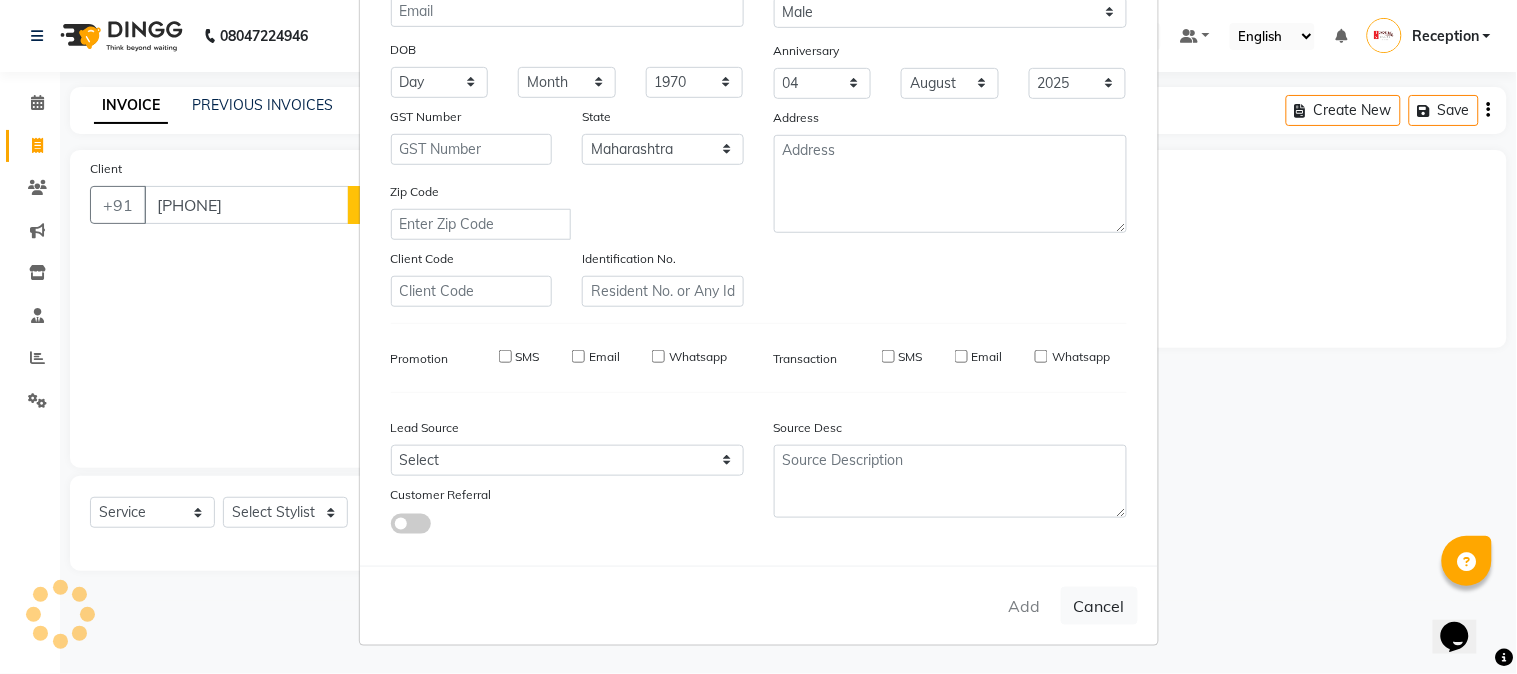 type on "[PHONE]" 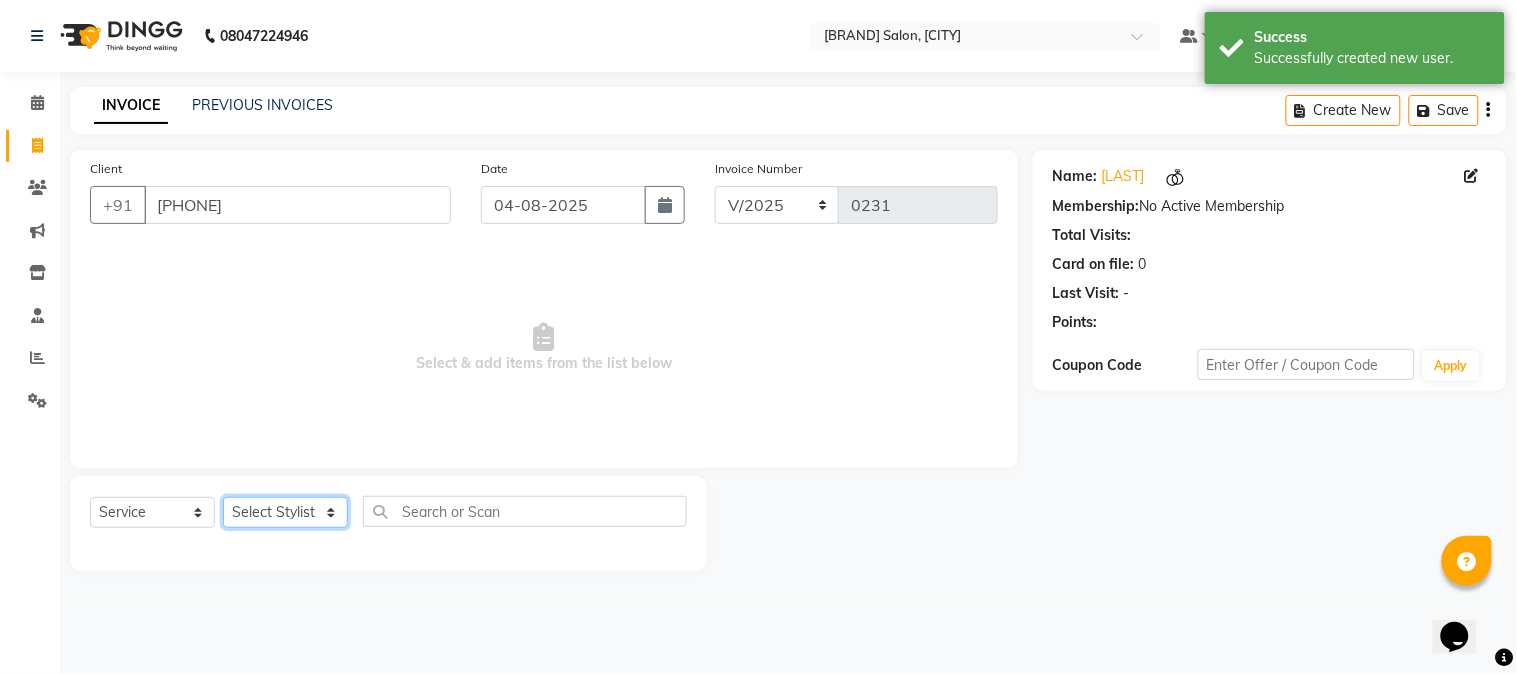 click on "Select Stylist [FIRST] [LAST] [FIRST] [FIRST] [FIRST]" 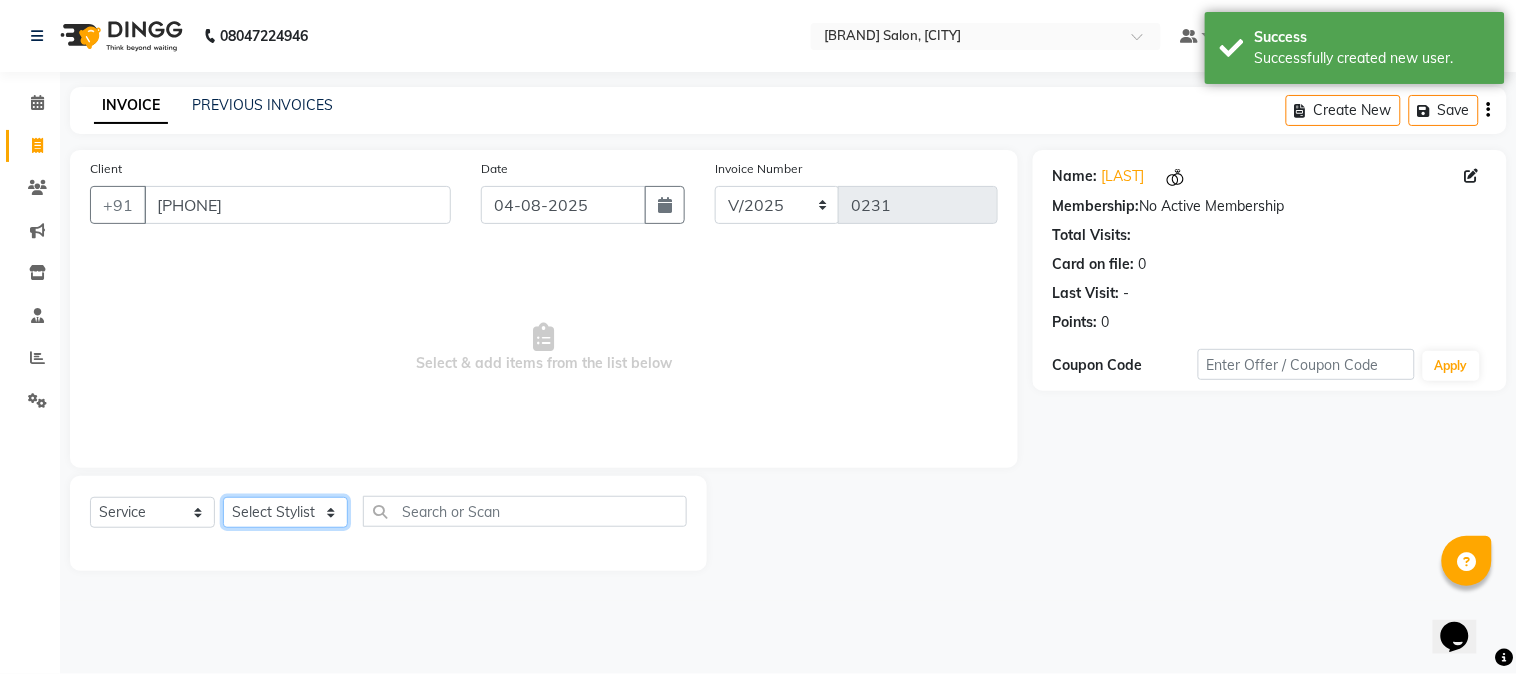 select on "59471" 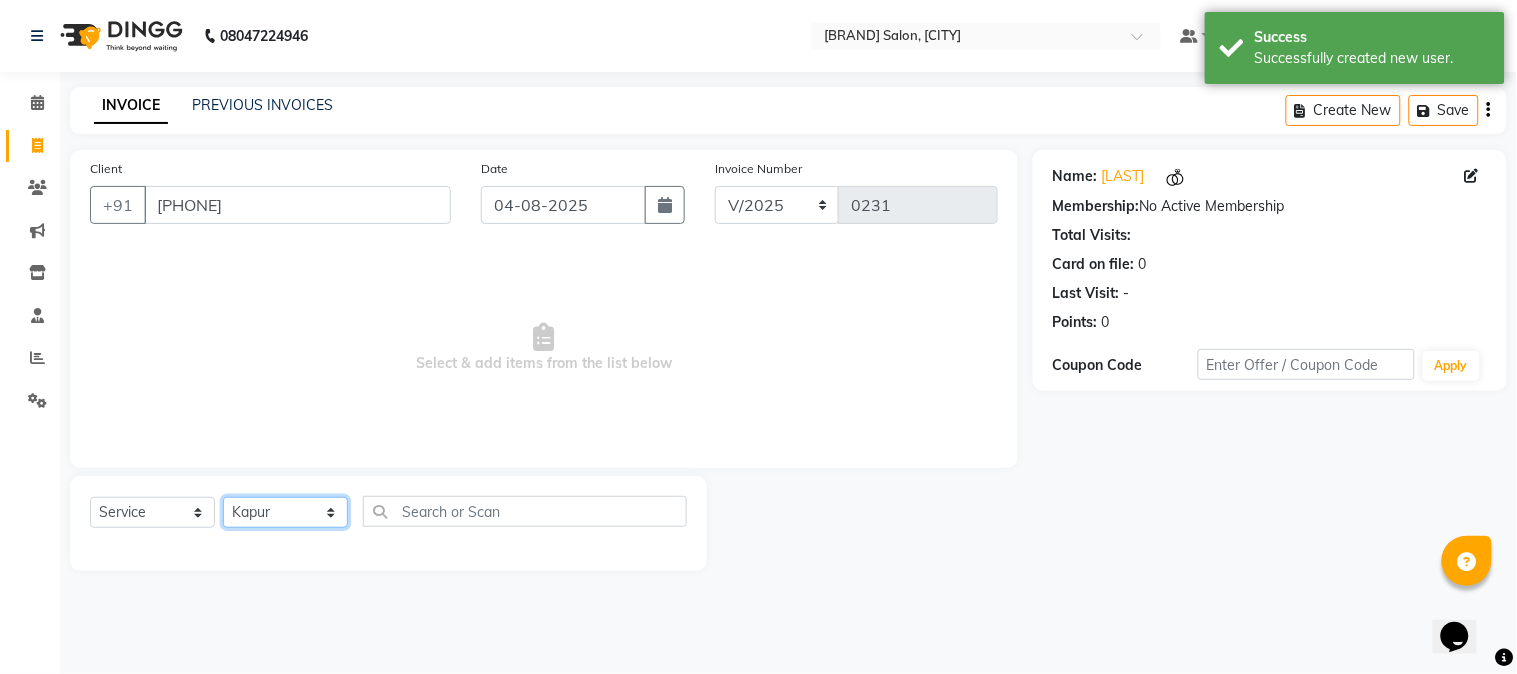 click on "Select Stylist [FIRST] [LAST] [FIRST] [FIRST] [FIRST]" 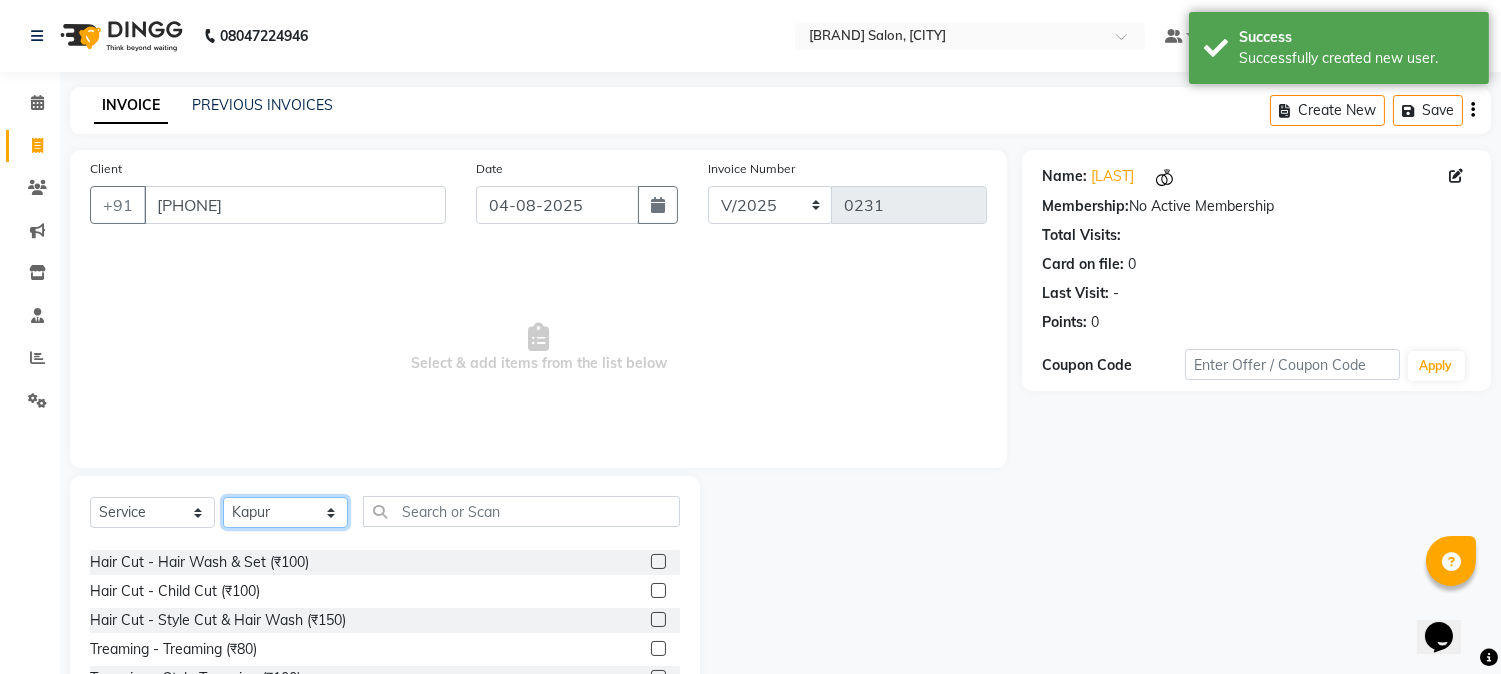 scroll, scrollTop: 0, scrollLeft: 0, axis: both 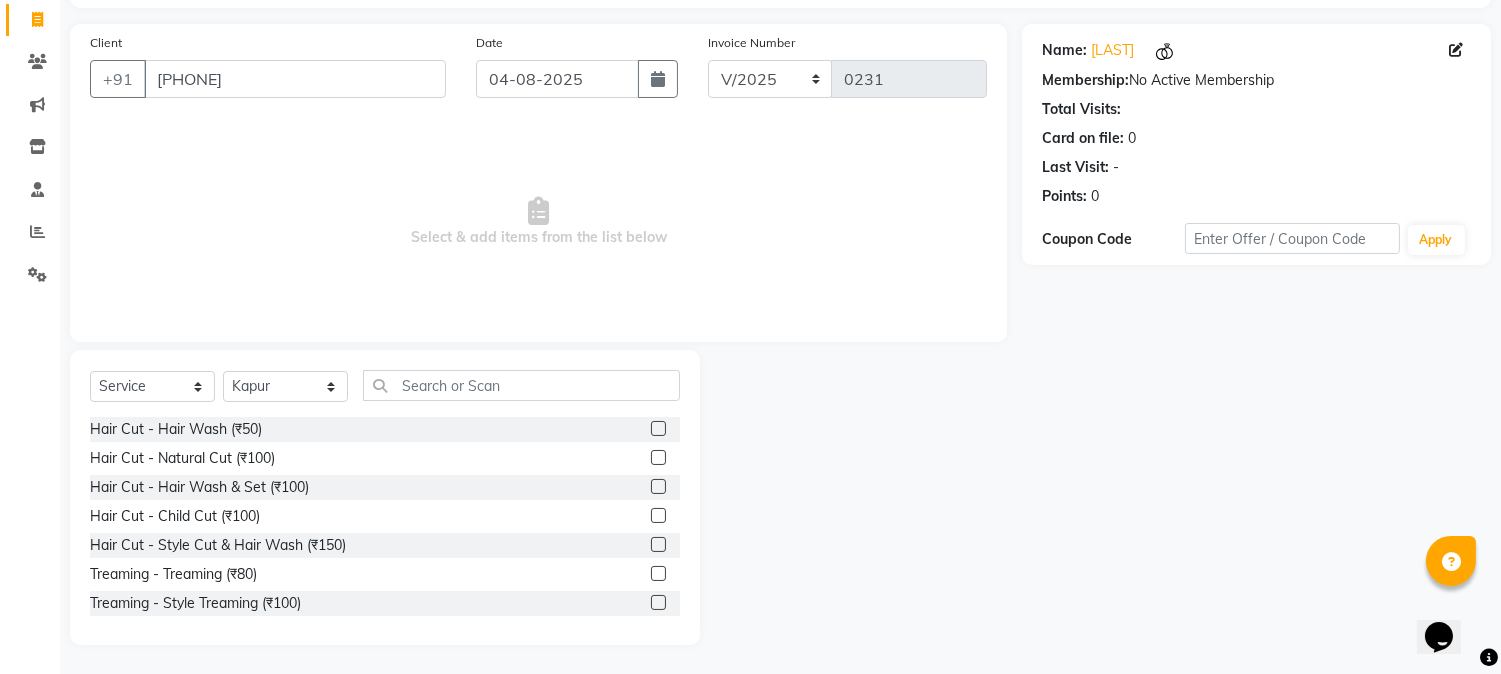 click 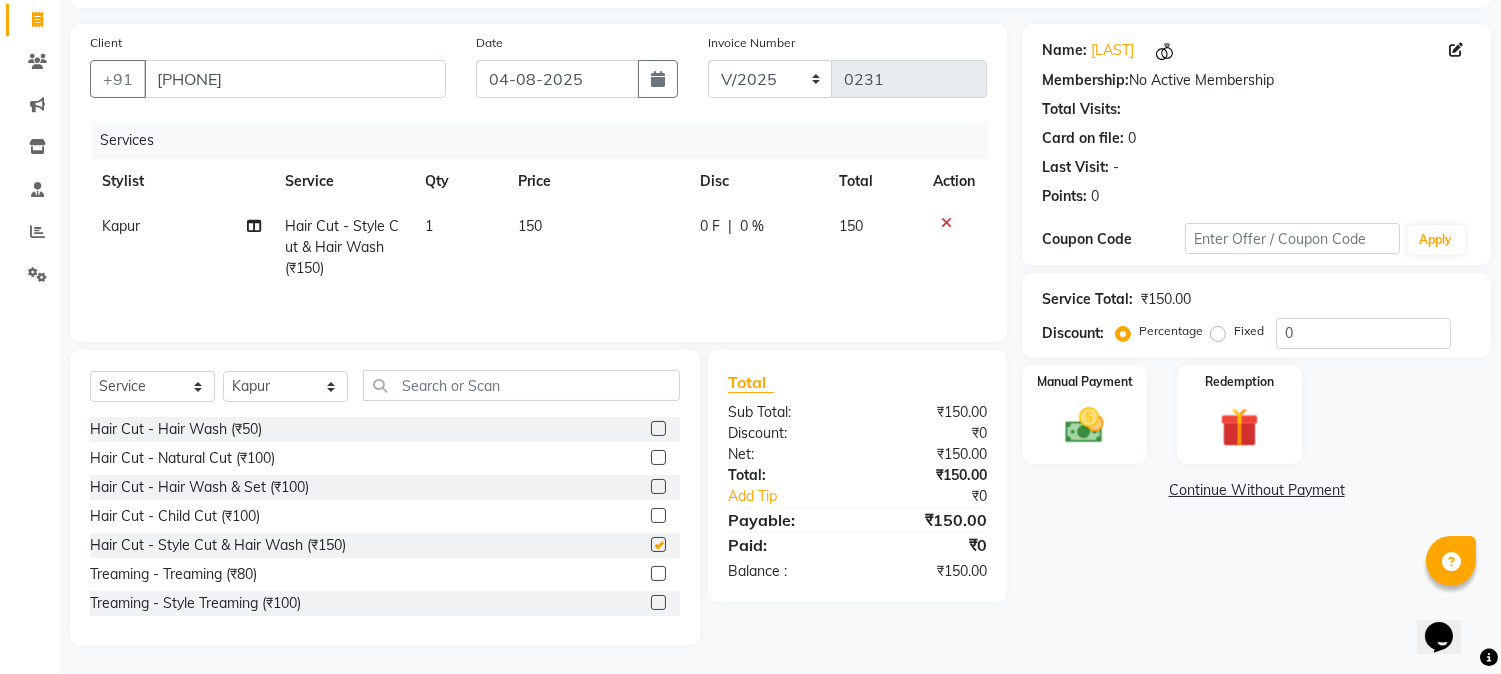 checkbox on "false" 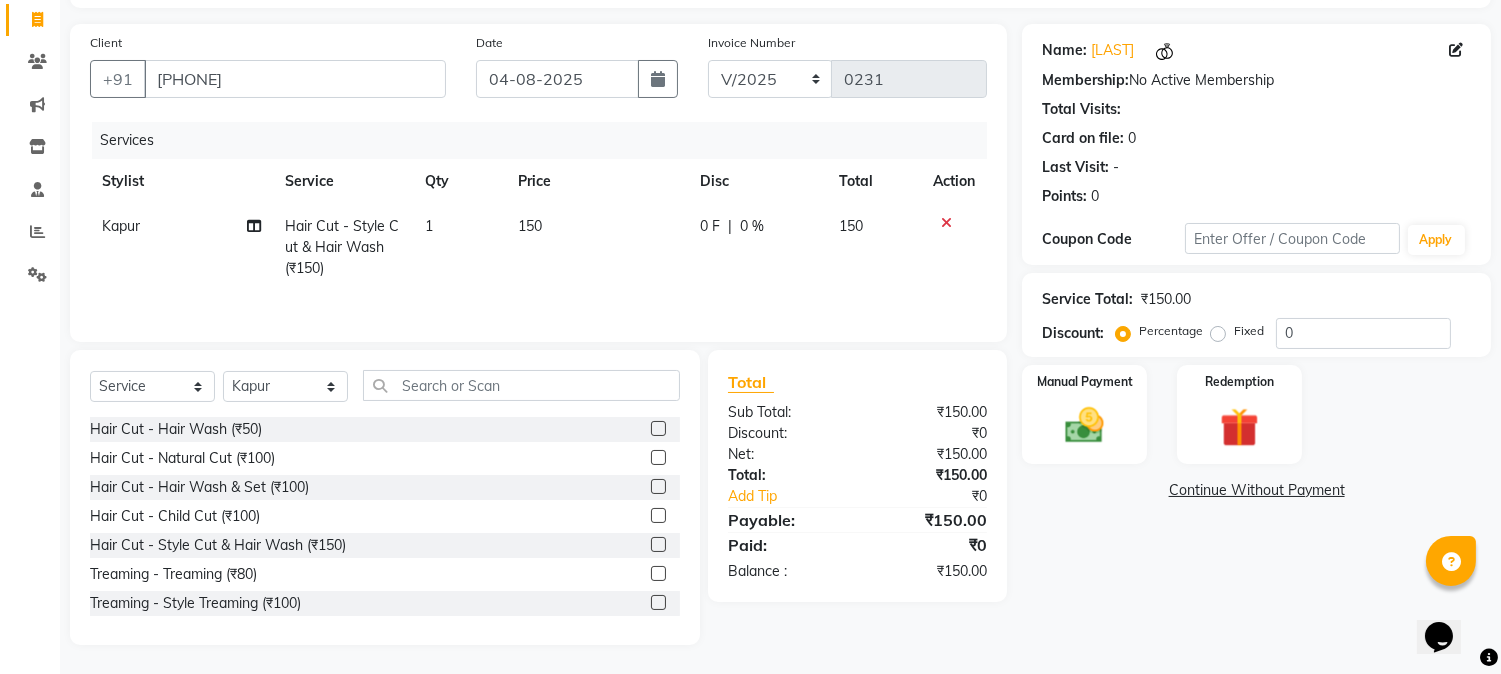 click on "Continue Without Payment" 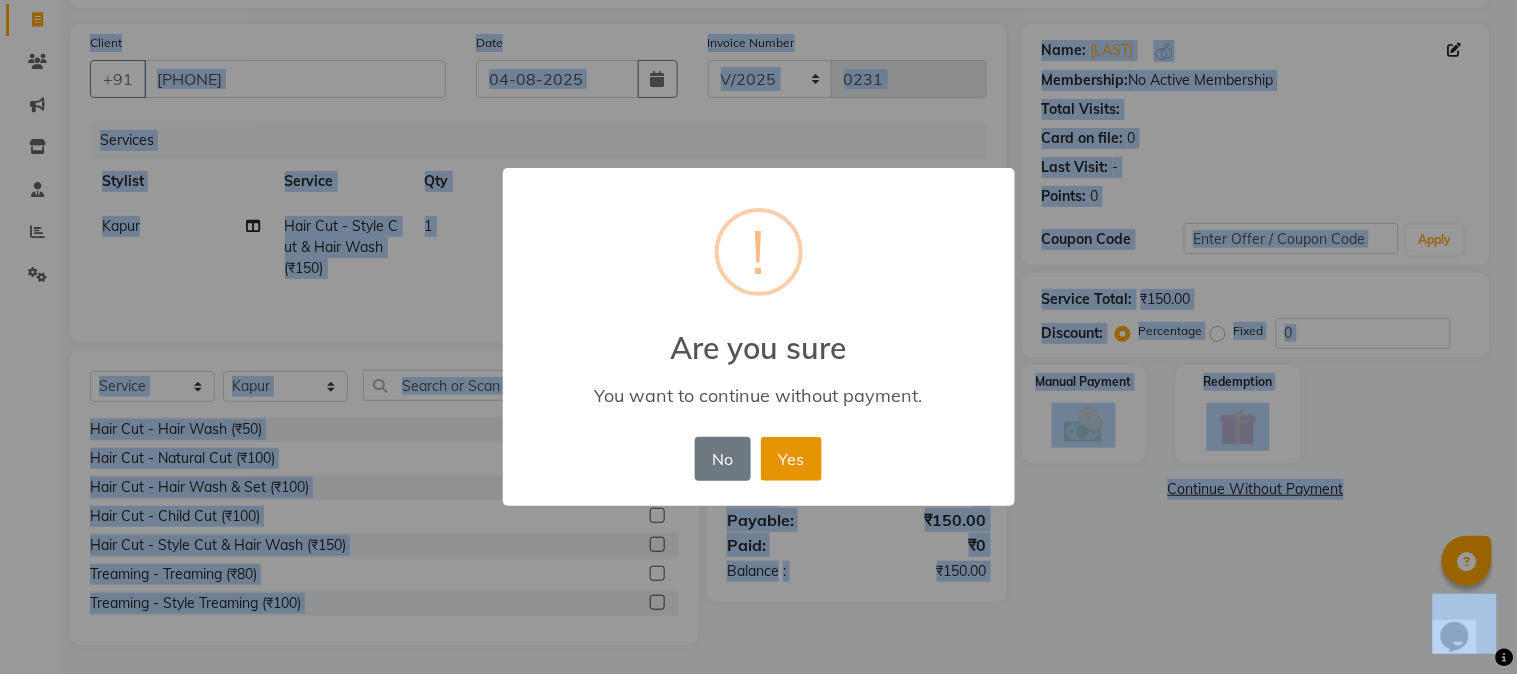 click on "Yes" at bounding box center [791, 459] 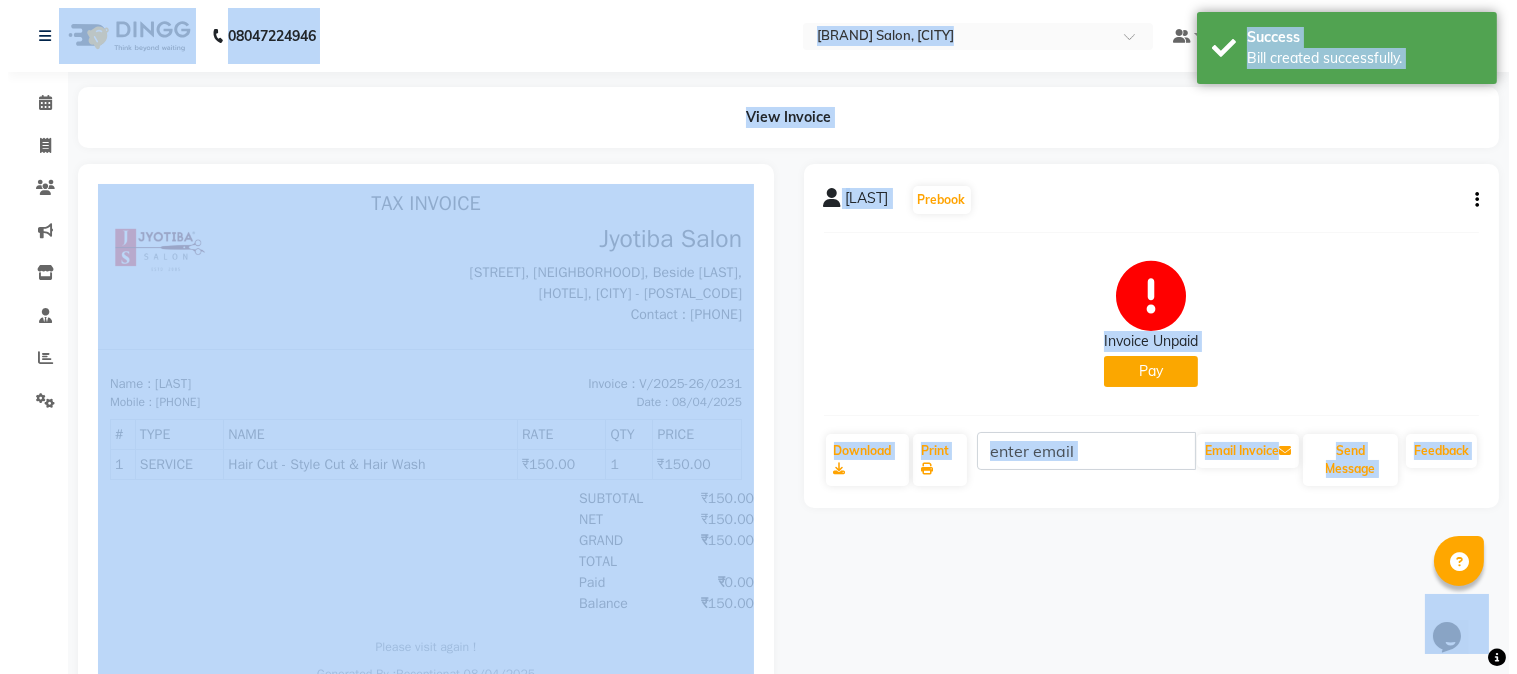 scroll, scrollTop: 0, scrollLeft: 0, axis: both 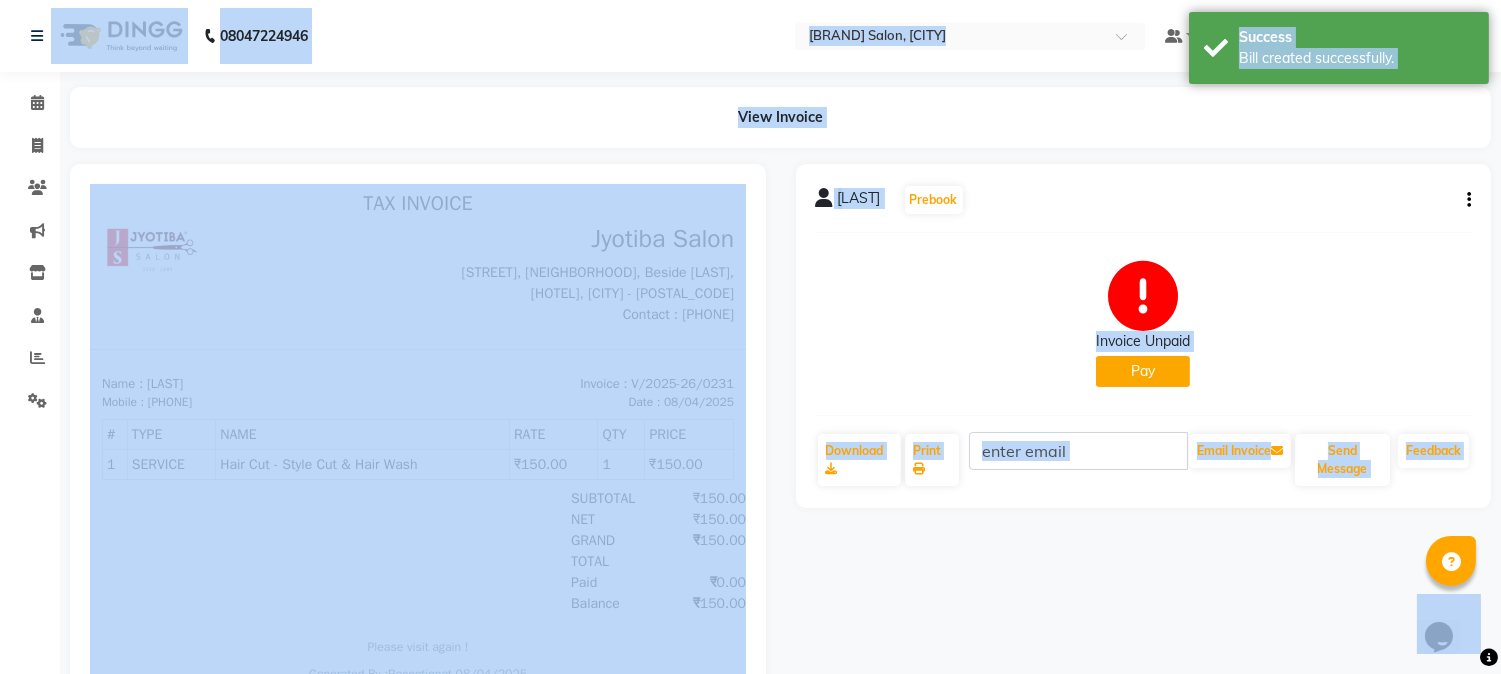 click on "Pay" 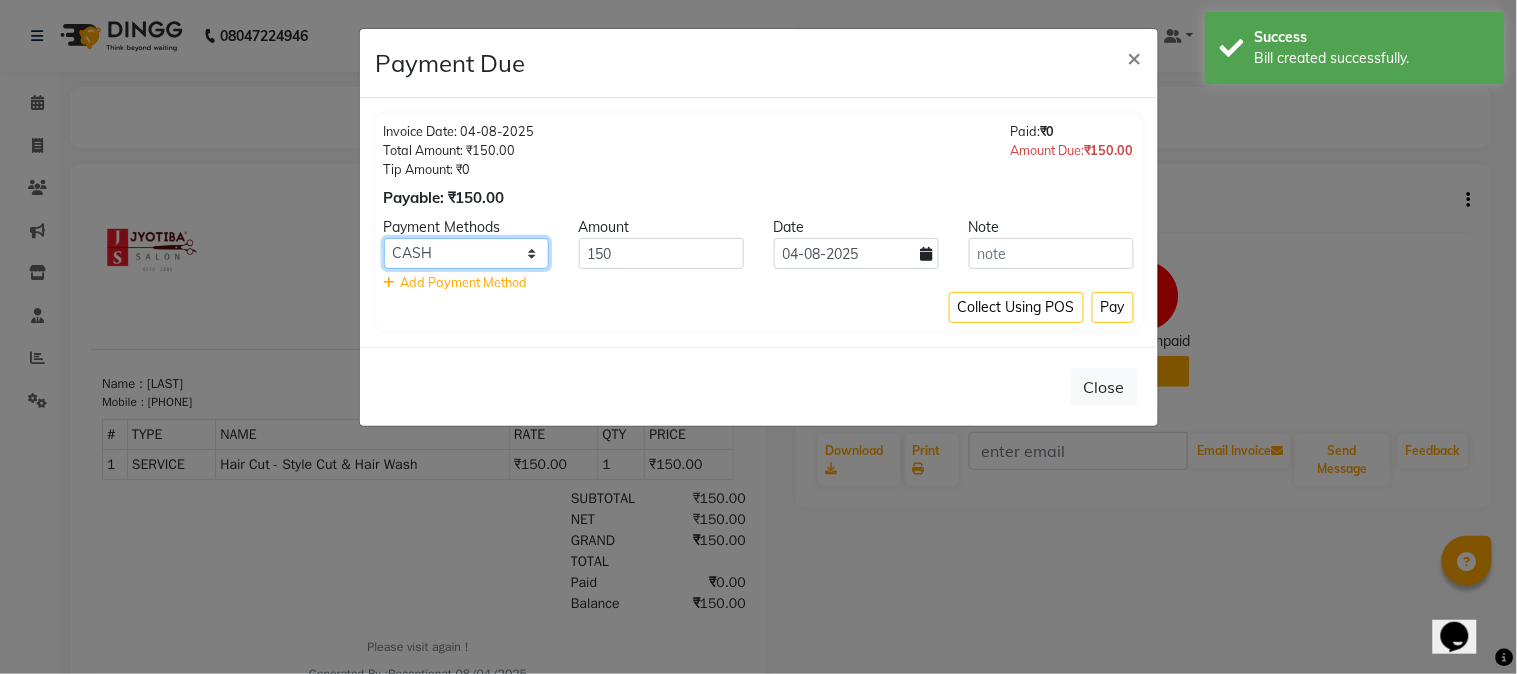 click on "CASH ONLINE CARD" 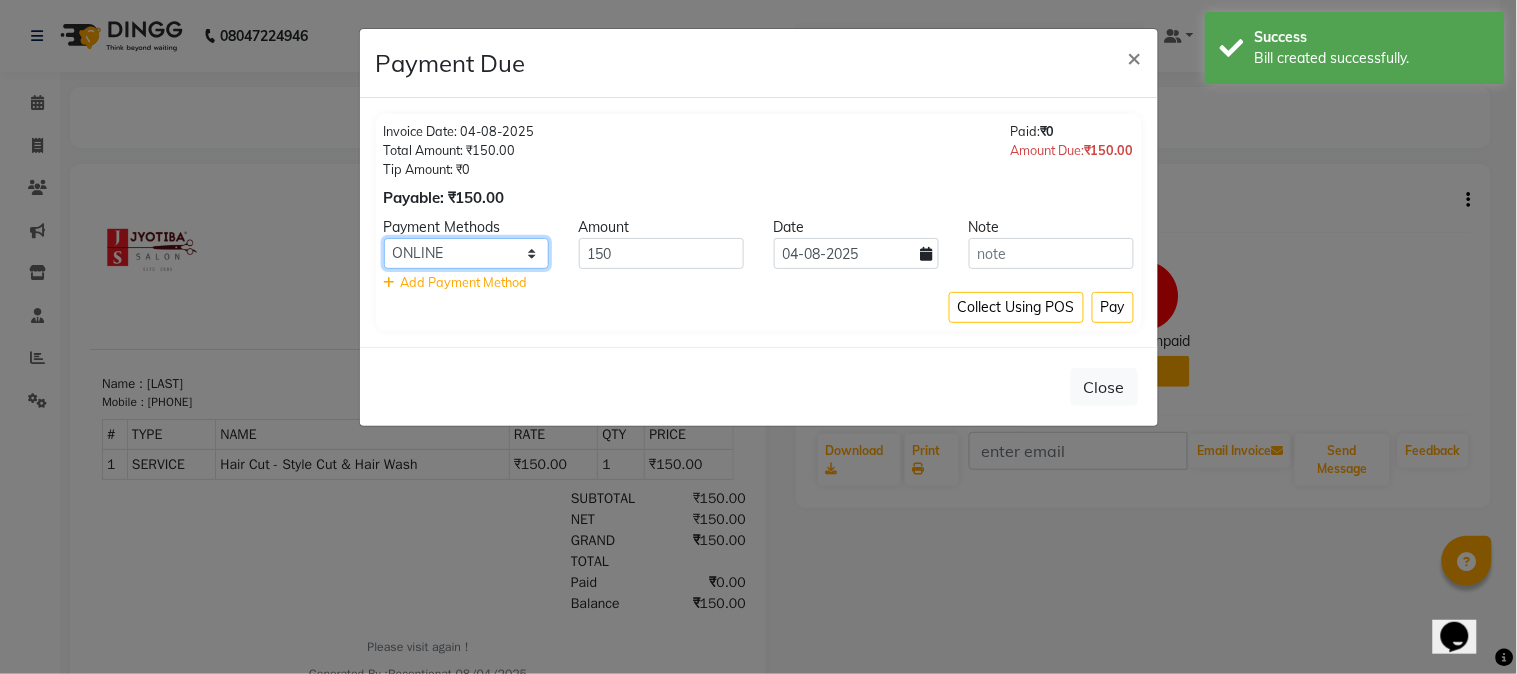 click on "CASH ONLINE CARD" 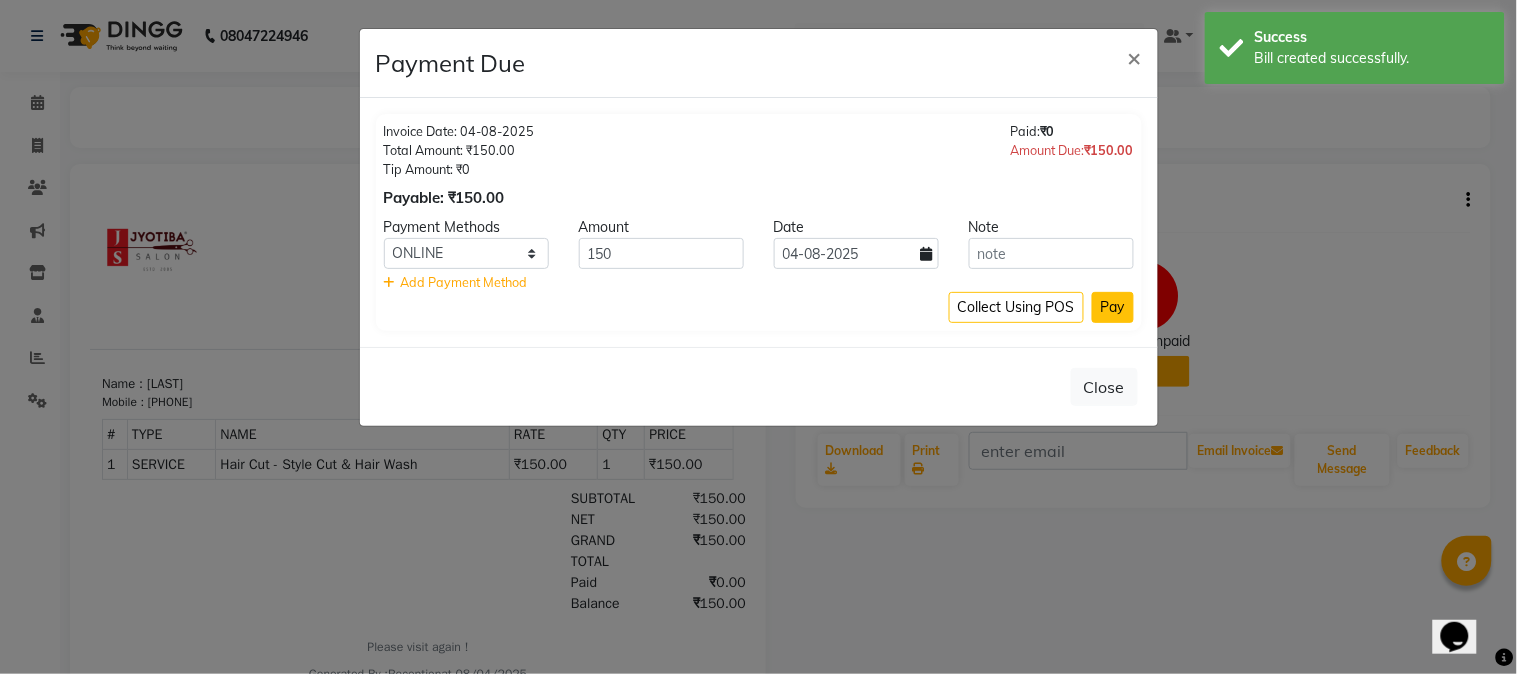 click on "Pay" 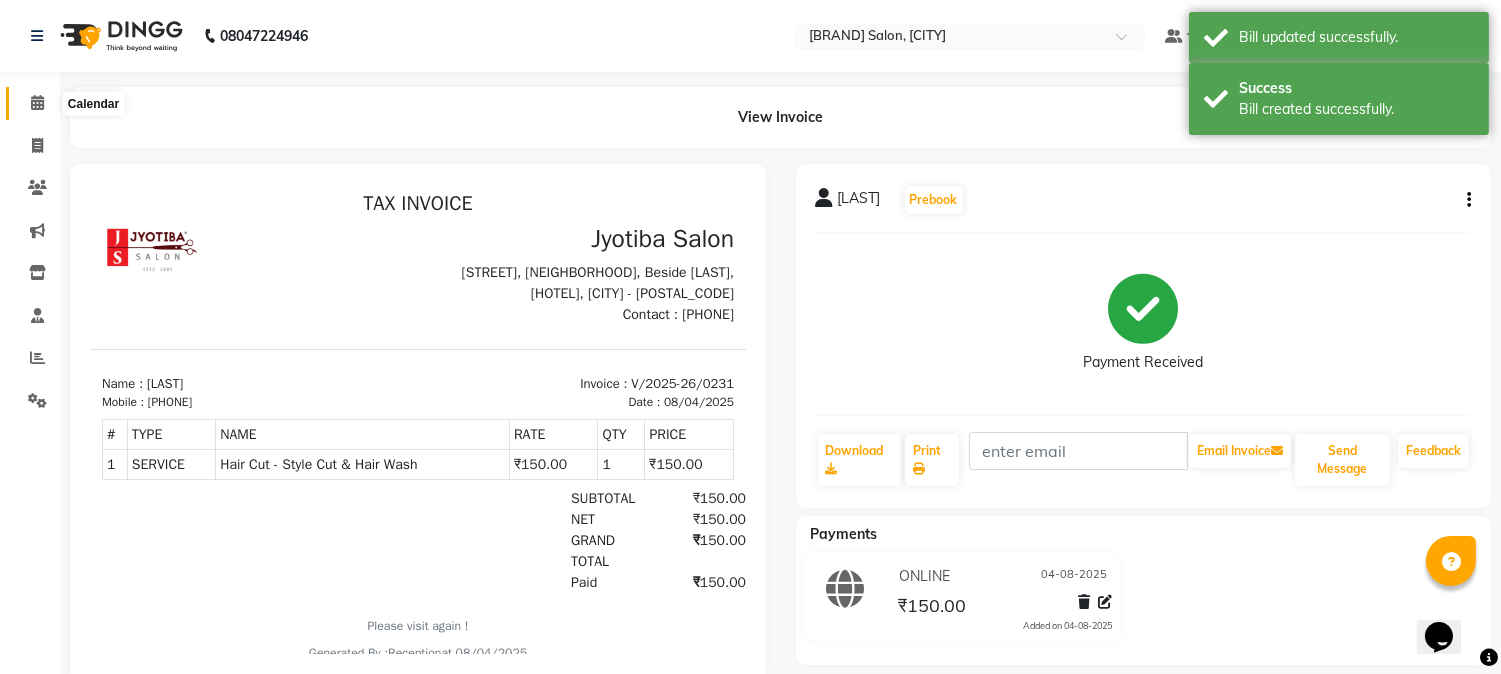click 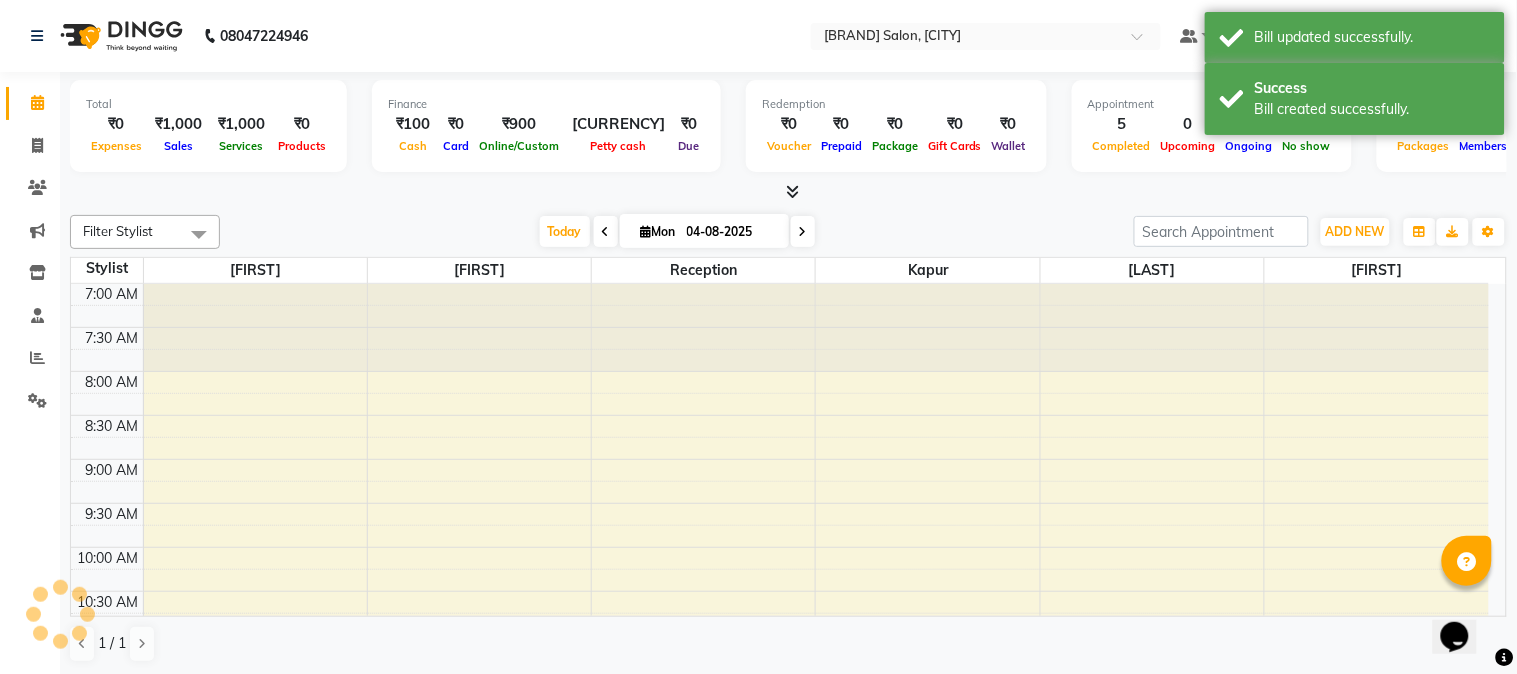 scroll, scrollTop: 0, scrollLeft: 0, axis: both 